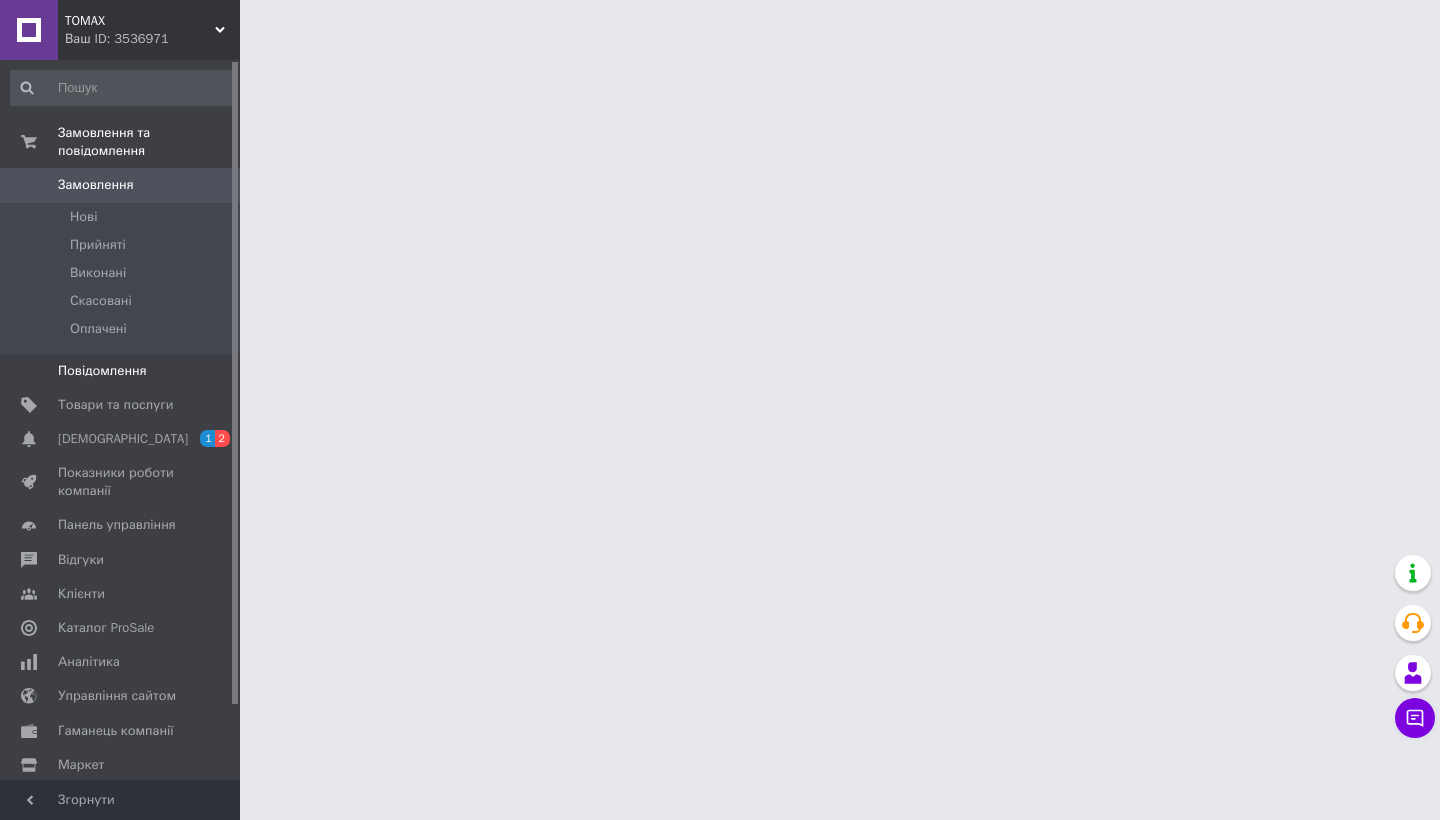 scroll, scrollTop: 0, scrollLeft: 0, axis: both 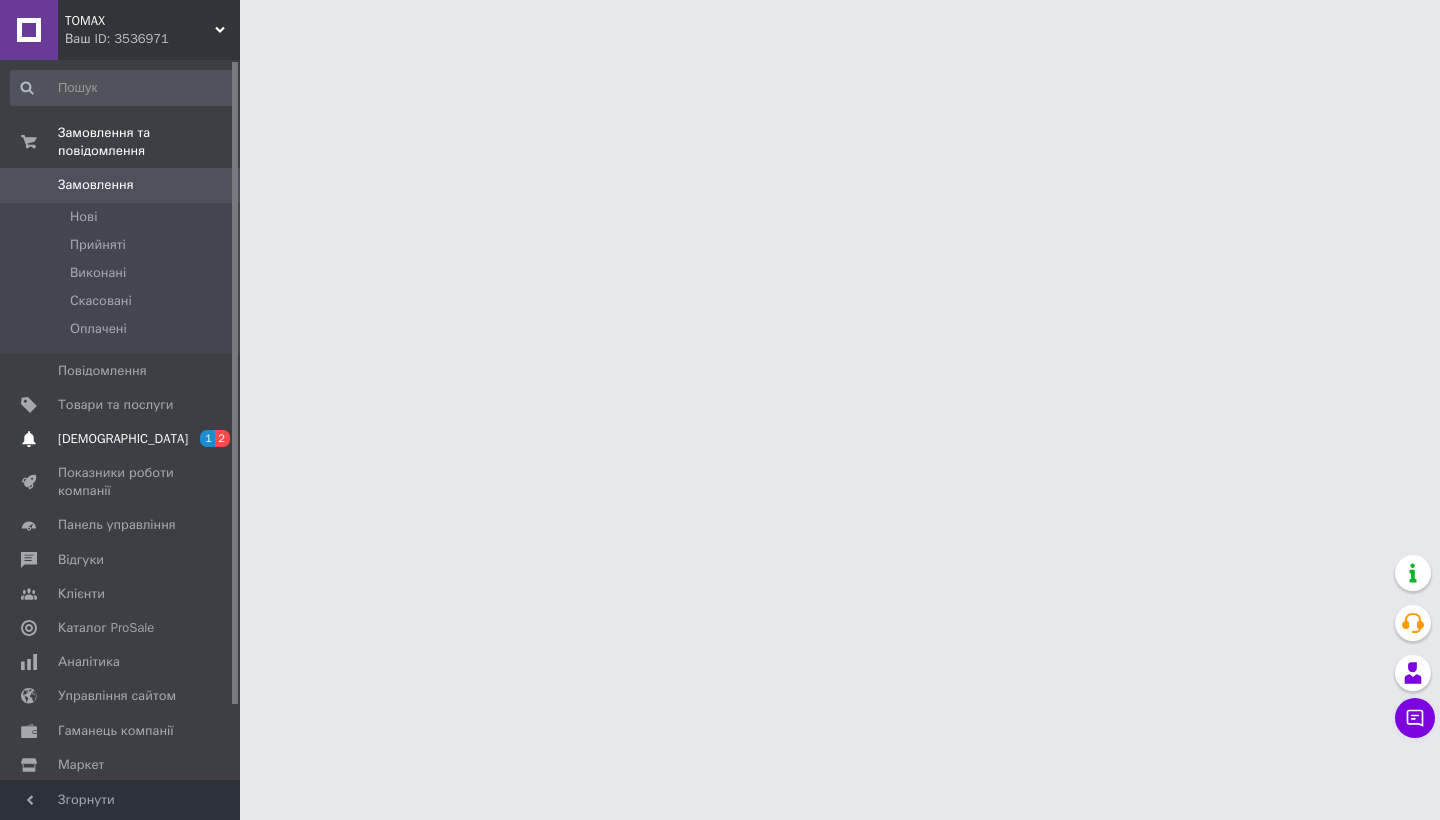 click on "[DEMOGRAPHIC_DATA]" at bounding box center [123, 439] 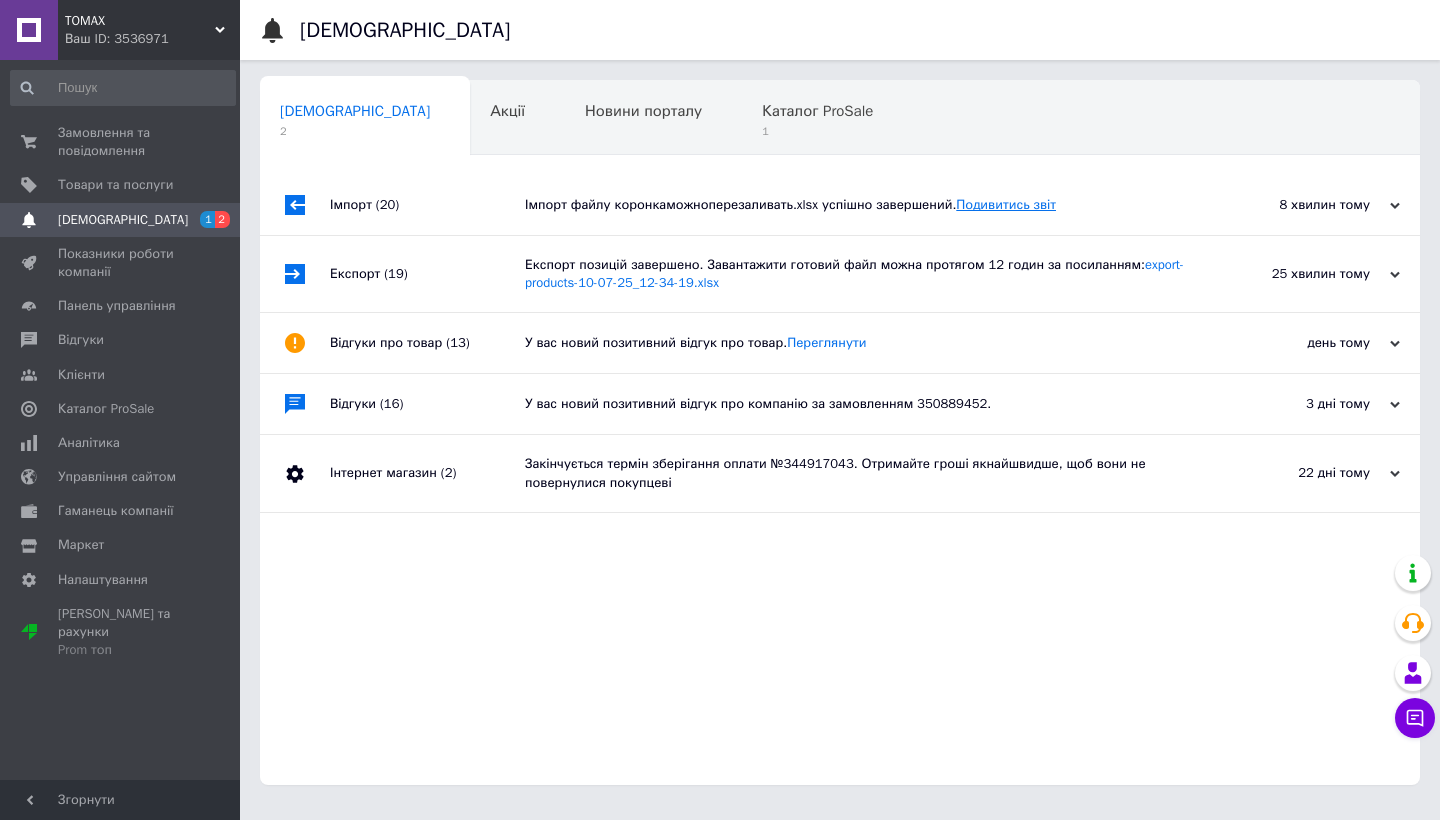 click on "Подивитись звіт" at bounding box center [1006, 204] 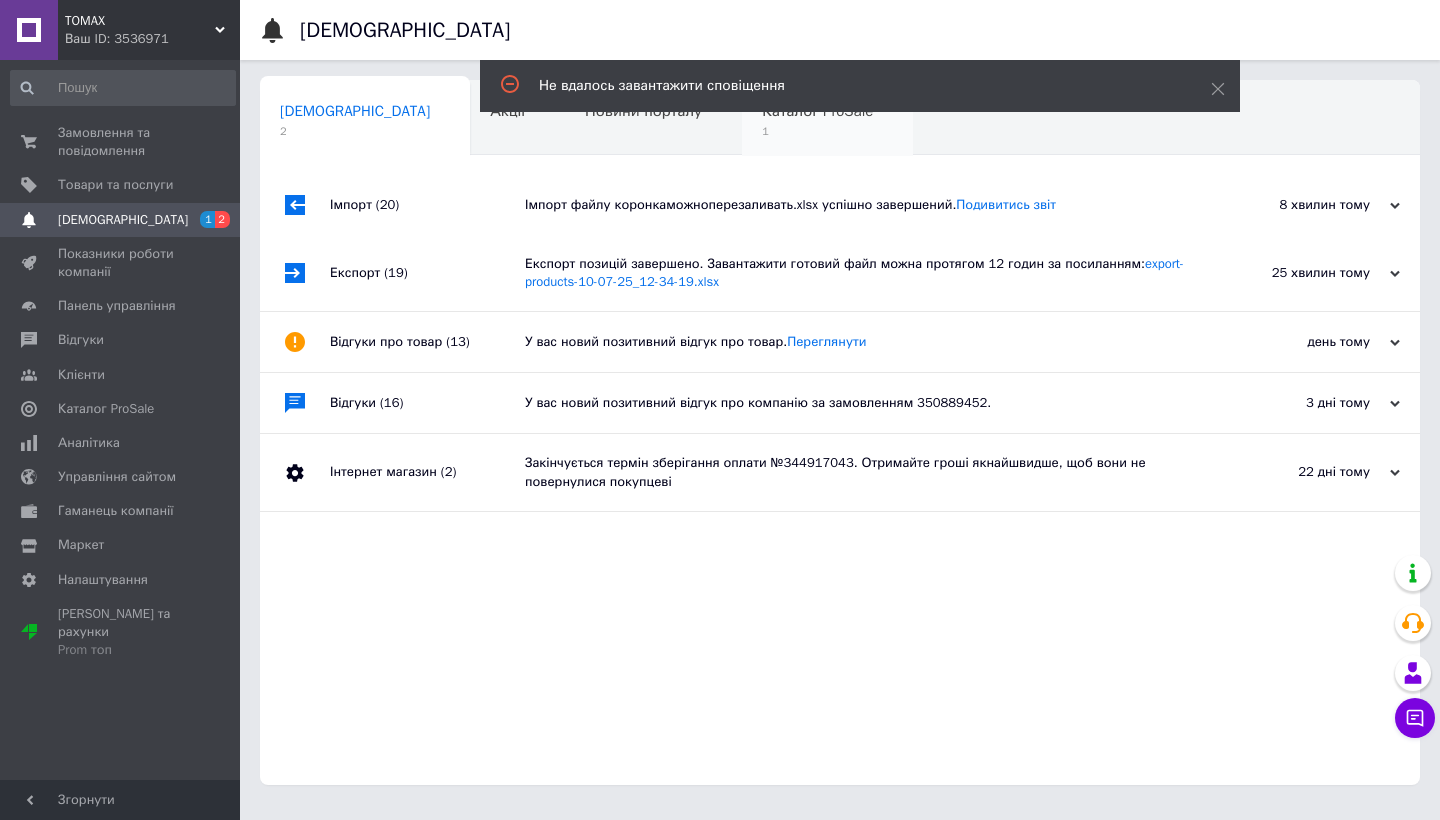 click on "Каталог ProSale 1" at bounding box center (827, 119) 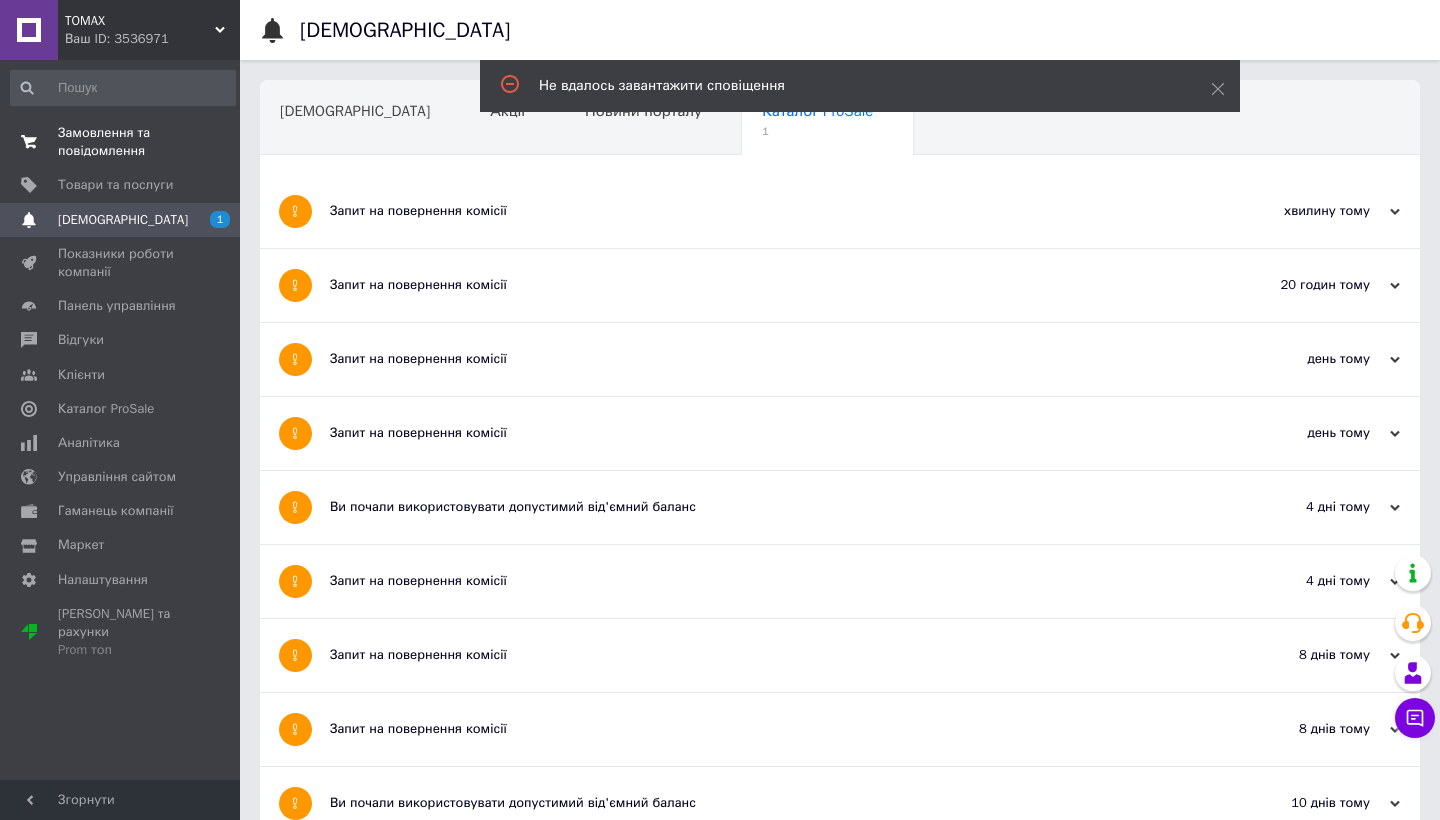 click on "Замовлення та повідомлення 0 0" at bounding box center (123, 142) 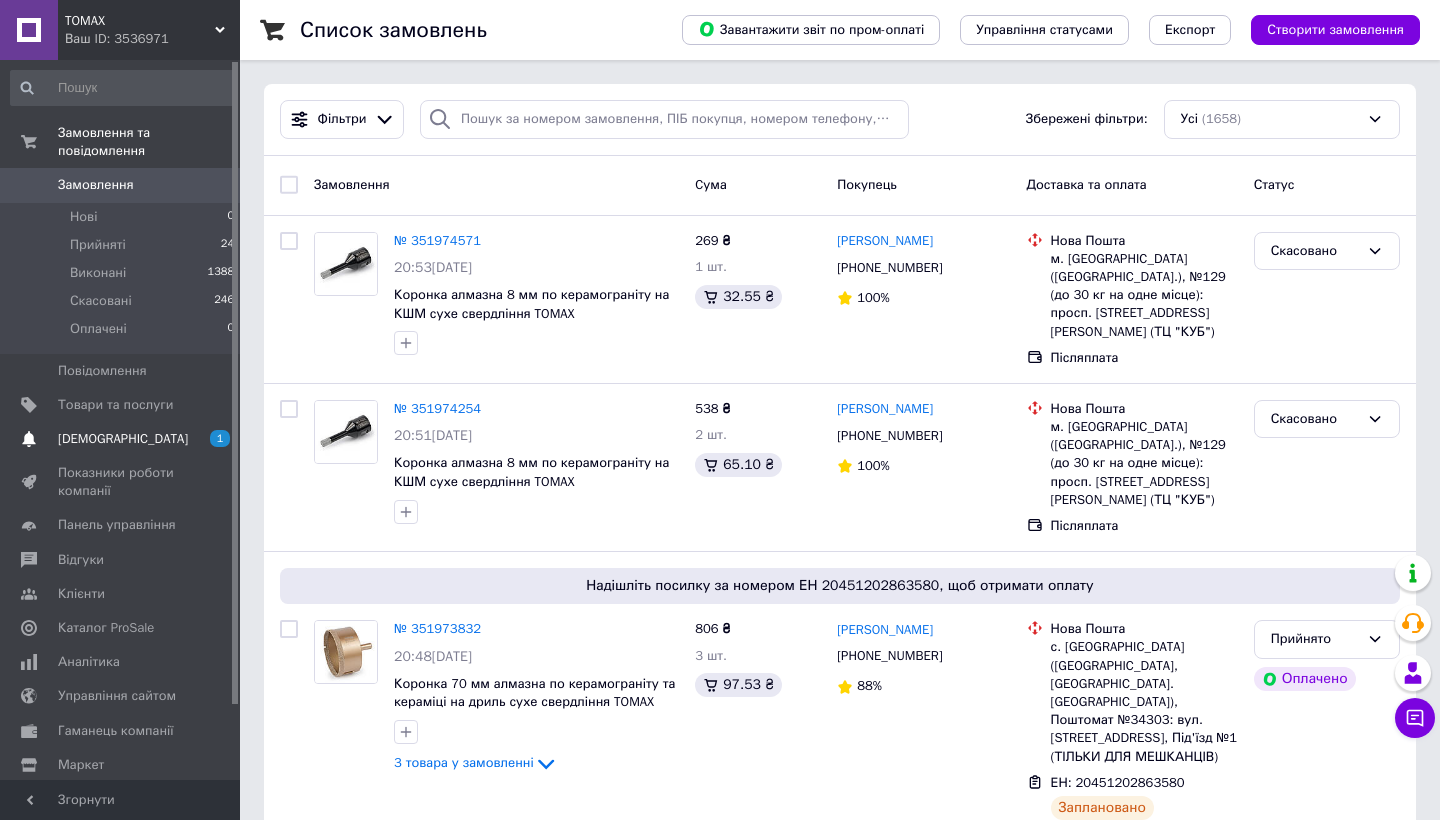 click on "Сповіщення 1" at bounding box center [123, 439] 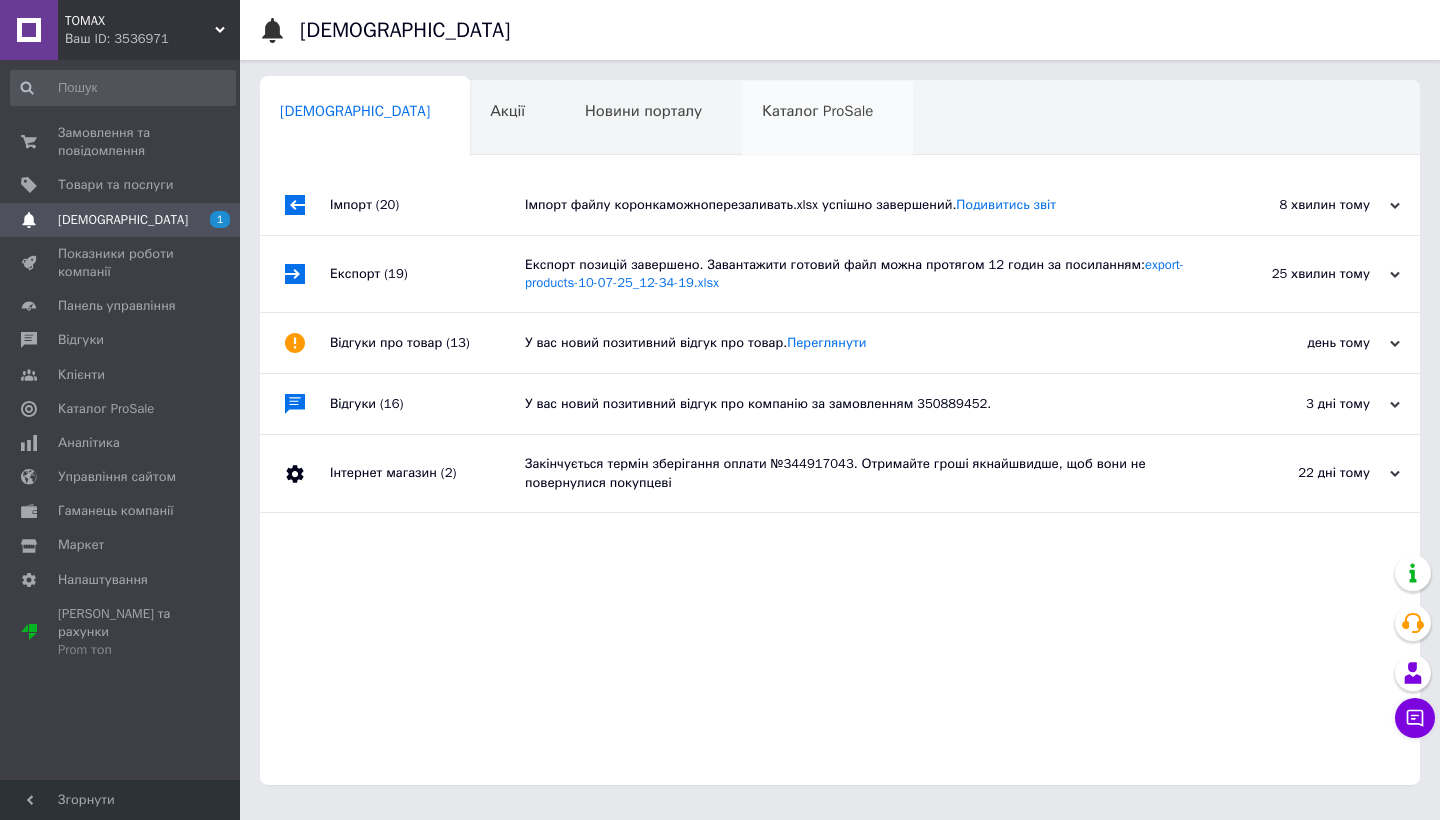 click on "Каталог ProSale" at bounding box center [817, 111] 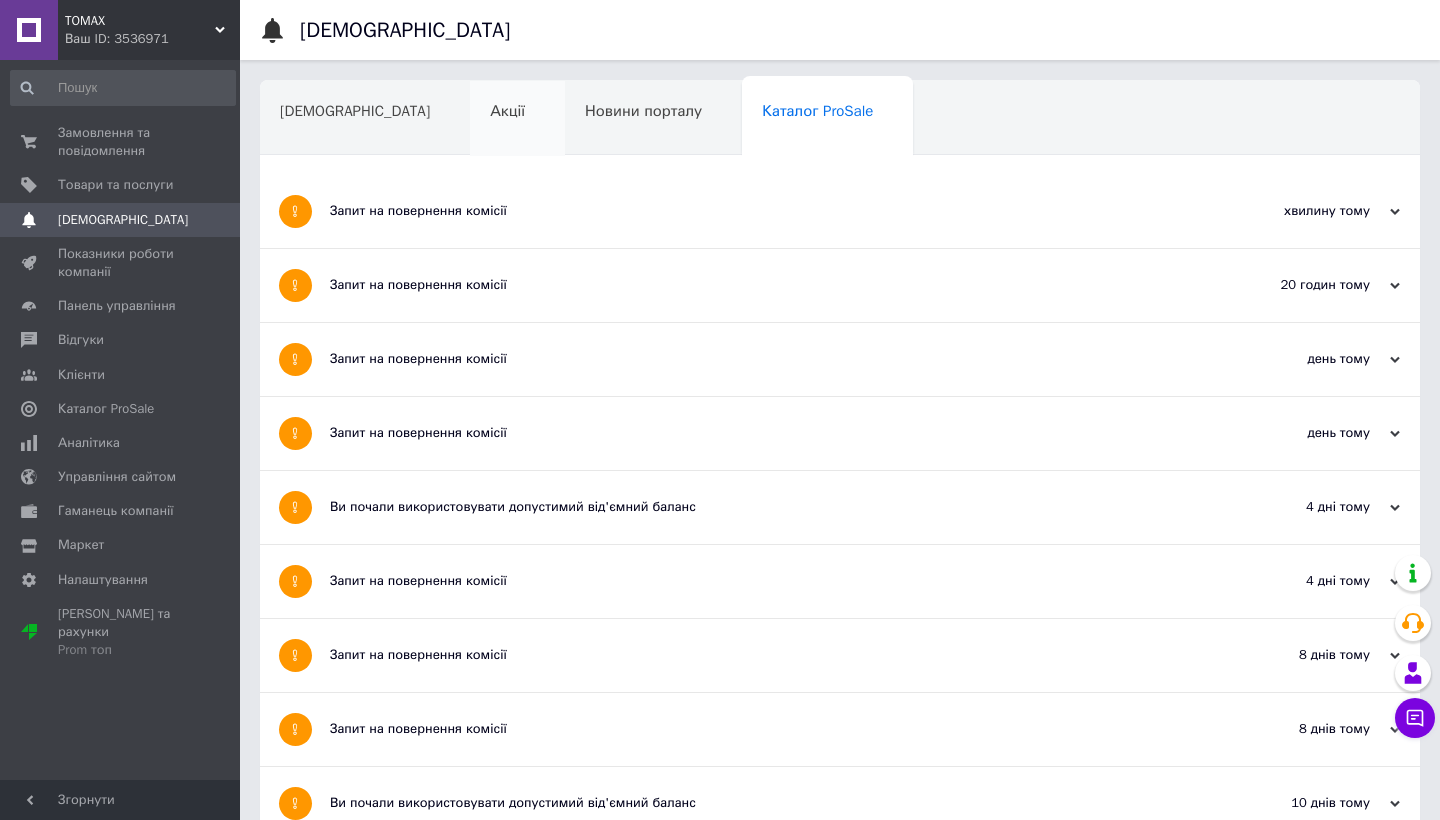 click on "Акції" at bounding box center [517, 119] 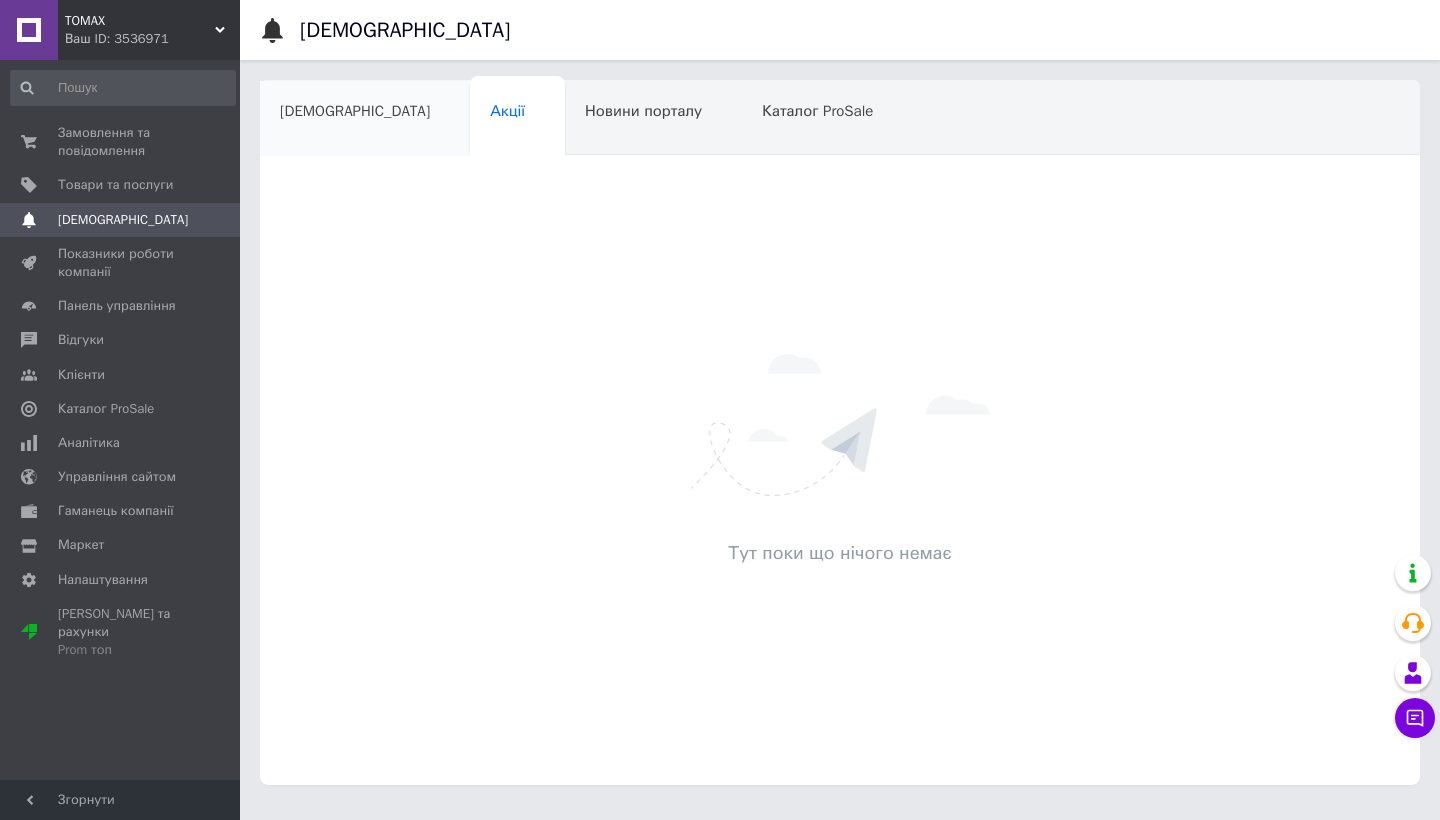 click on "[DEMOGRAPHIC_DATA]" at bounding box center [365, 119] 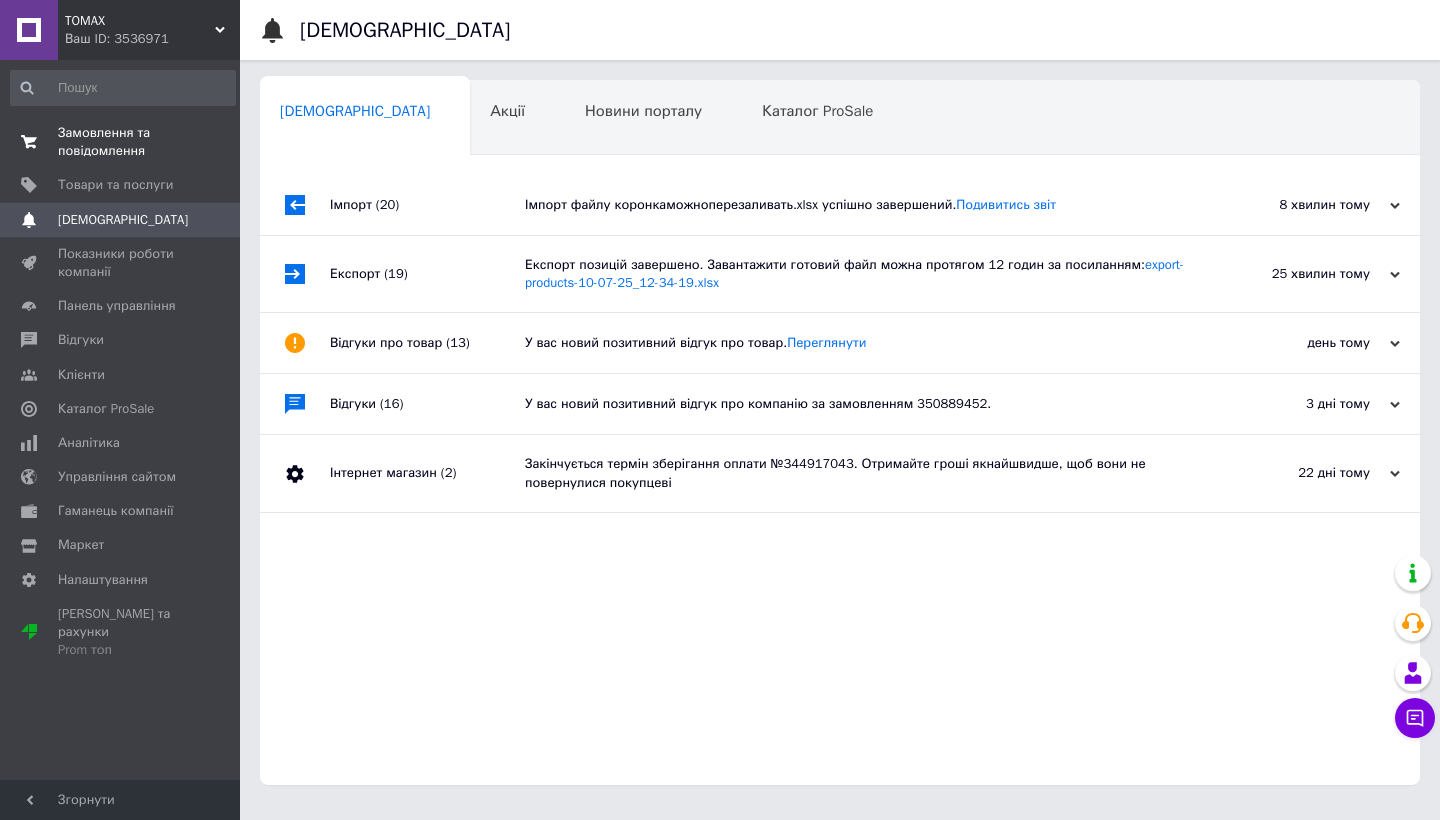 click on "Замовлення та повідомлення" at bounding box center [121, 142] 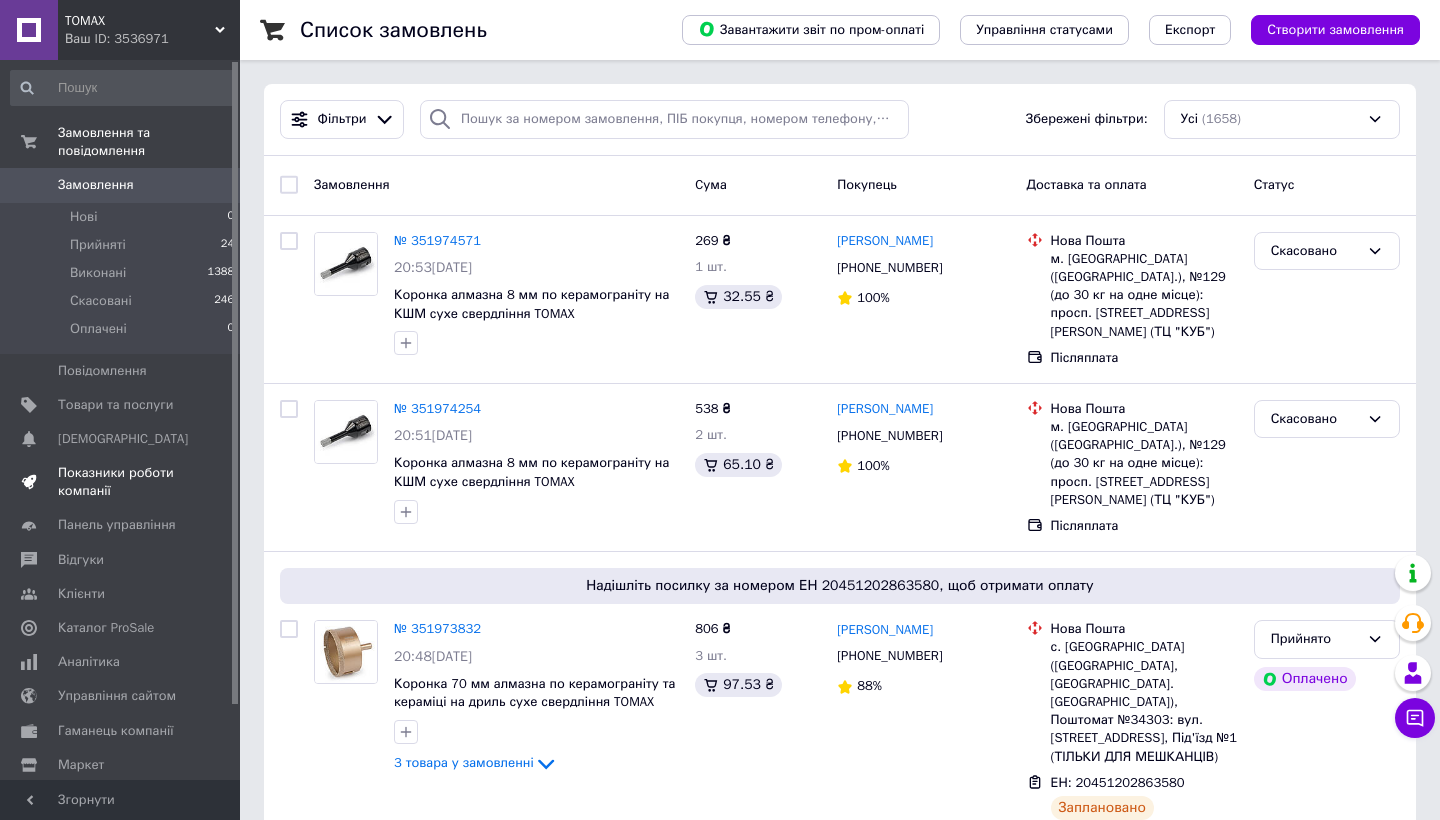 click on "Показники роботи компанії" at bounding box center [121, 482] 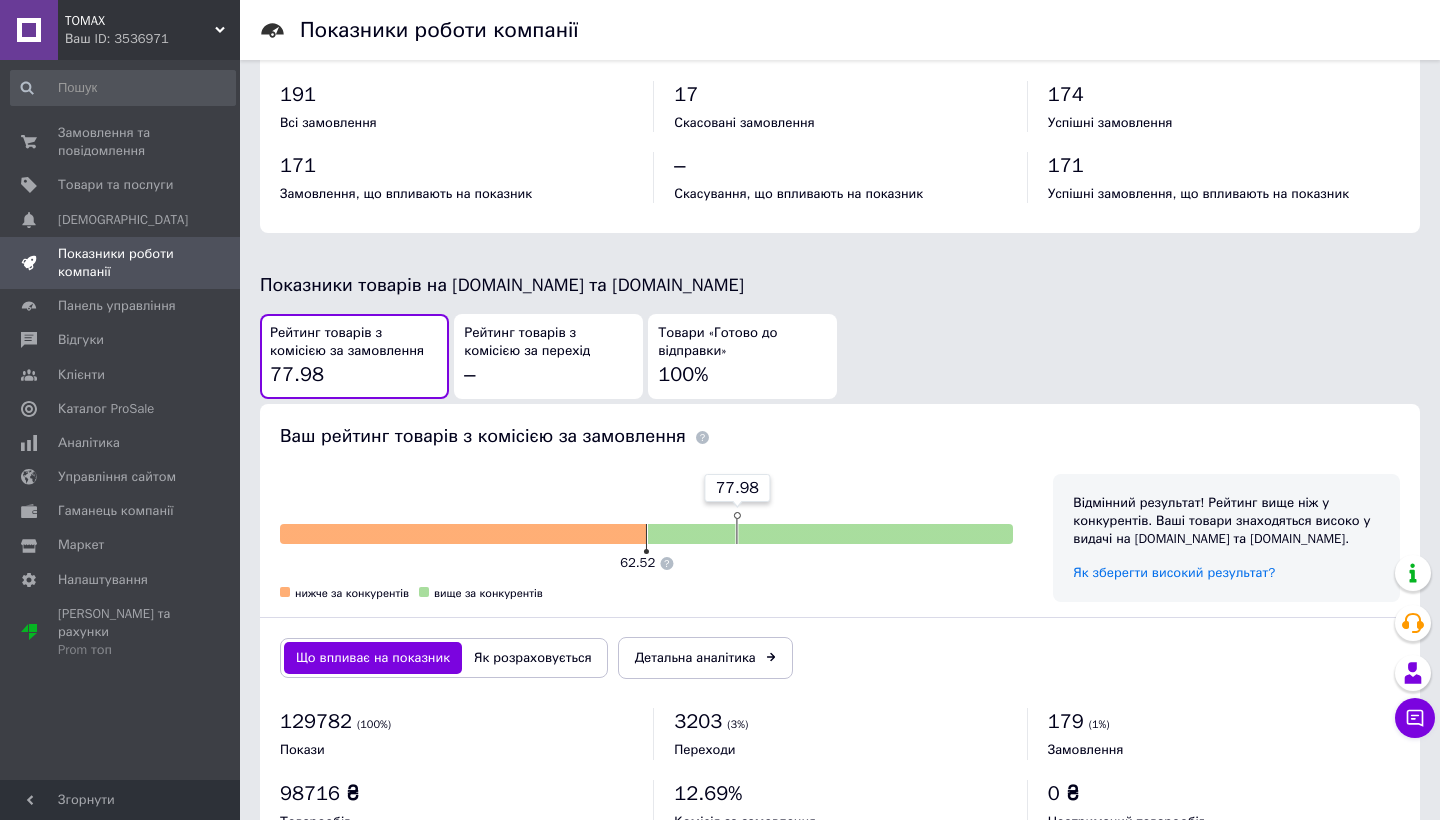 scroll, scrollTop: 879, scrollLeft: 0, axis: vertical 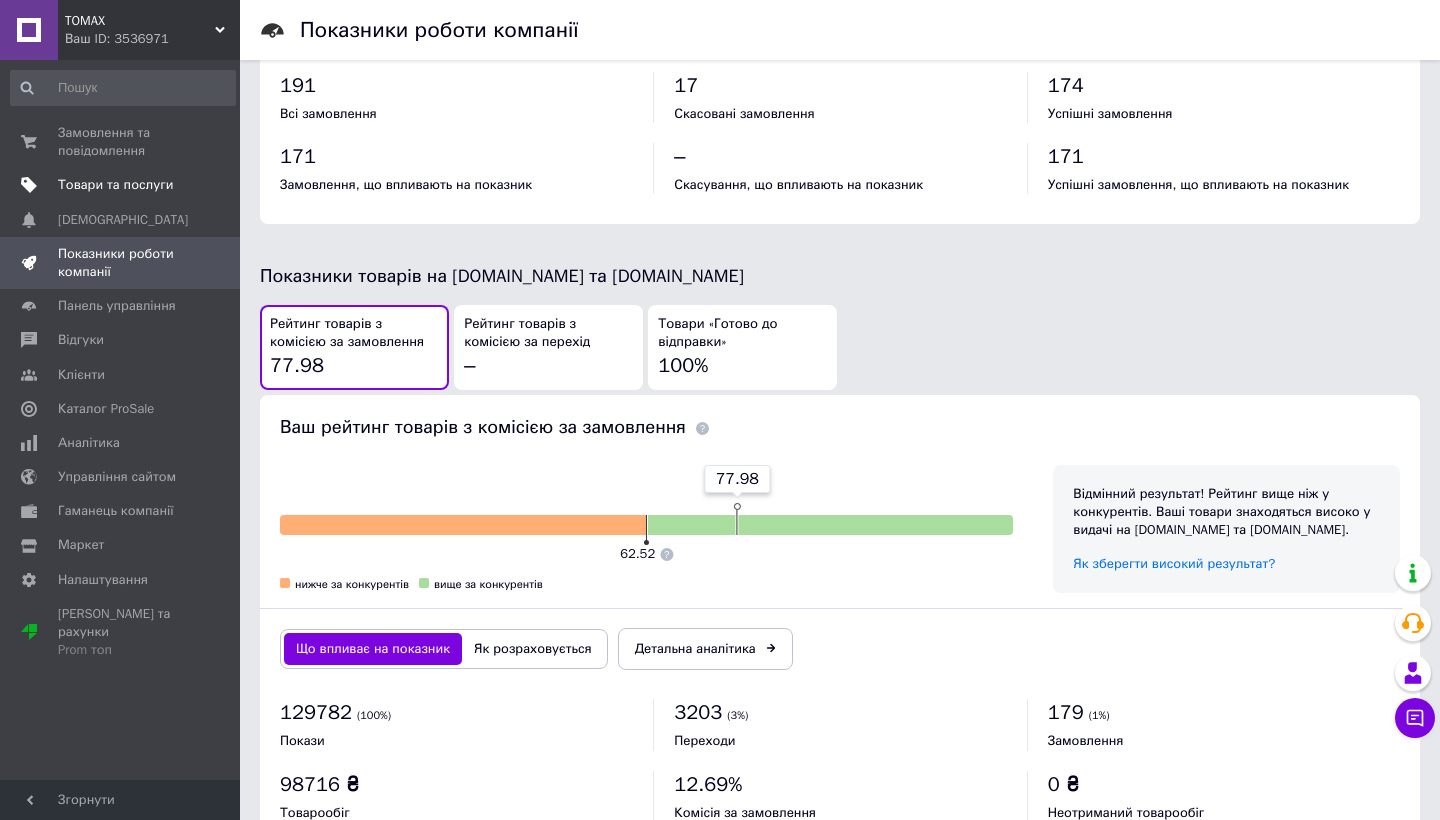 click on "Товари та послуги" at bounding box center [115, 185] 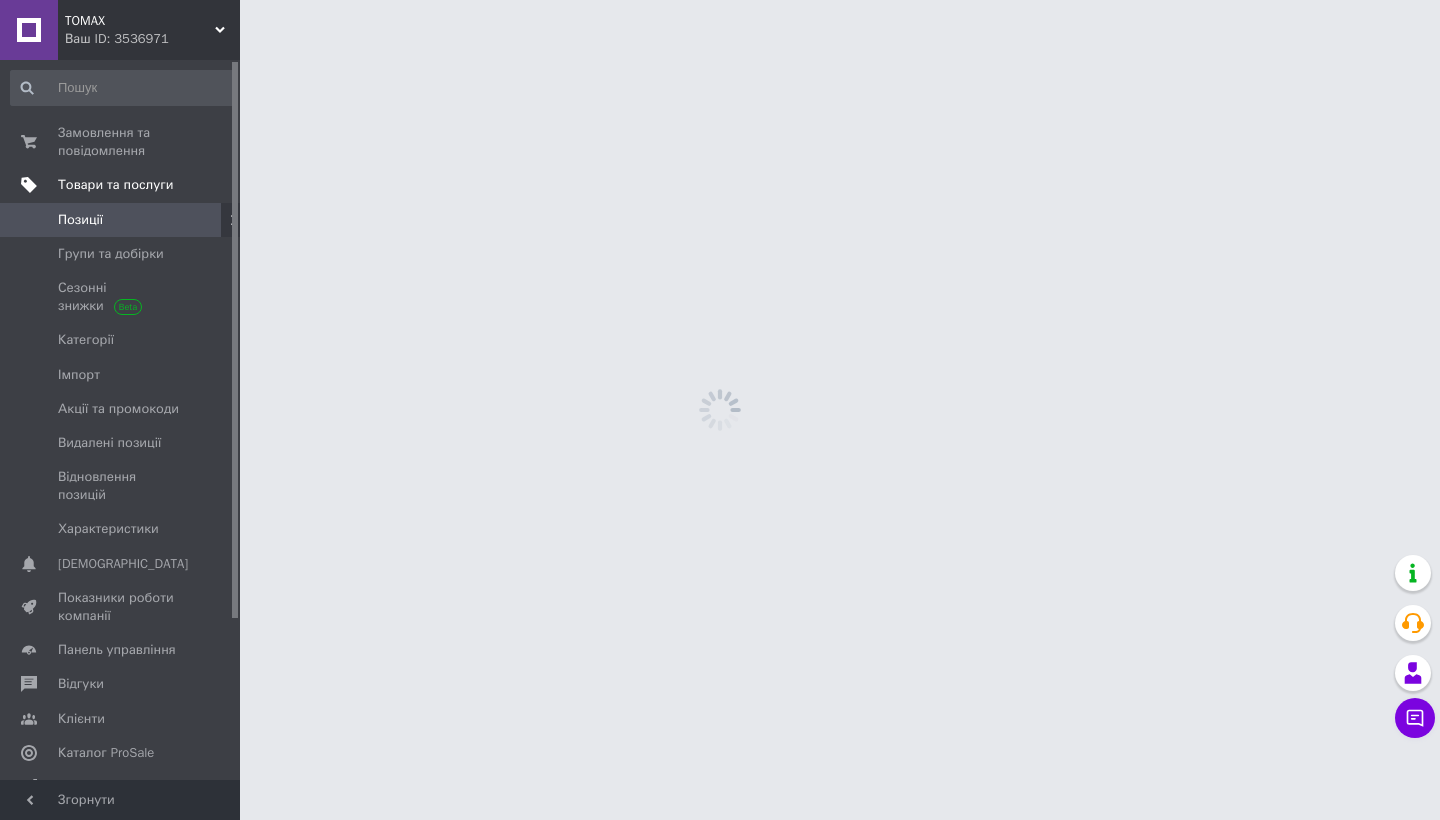 scroll, scrollTop: 0, scrollLeft: 0, axis: both 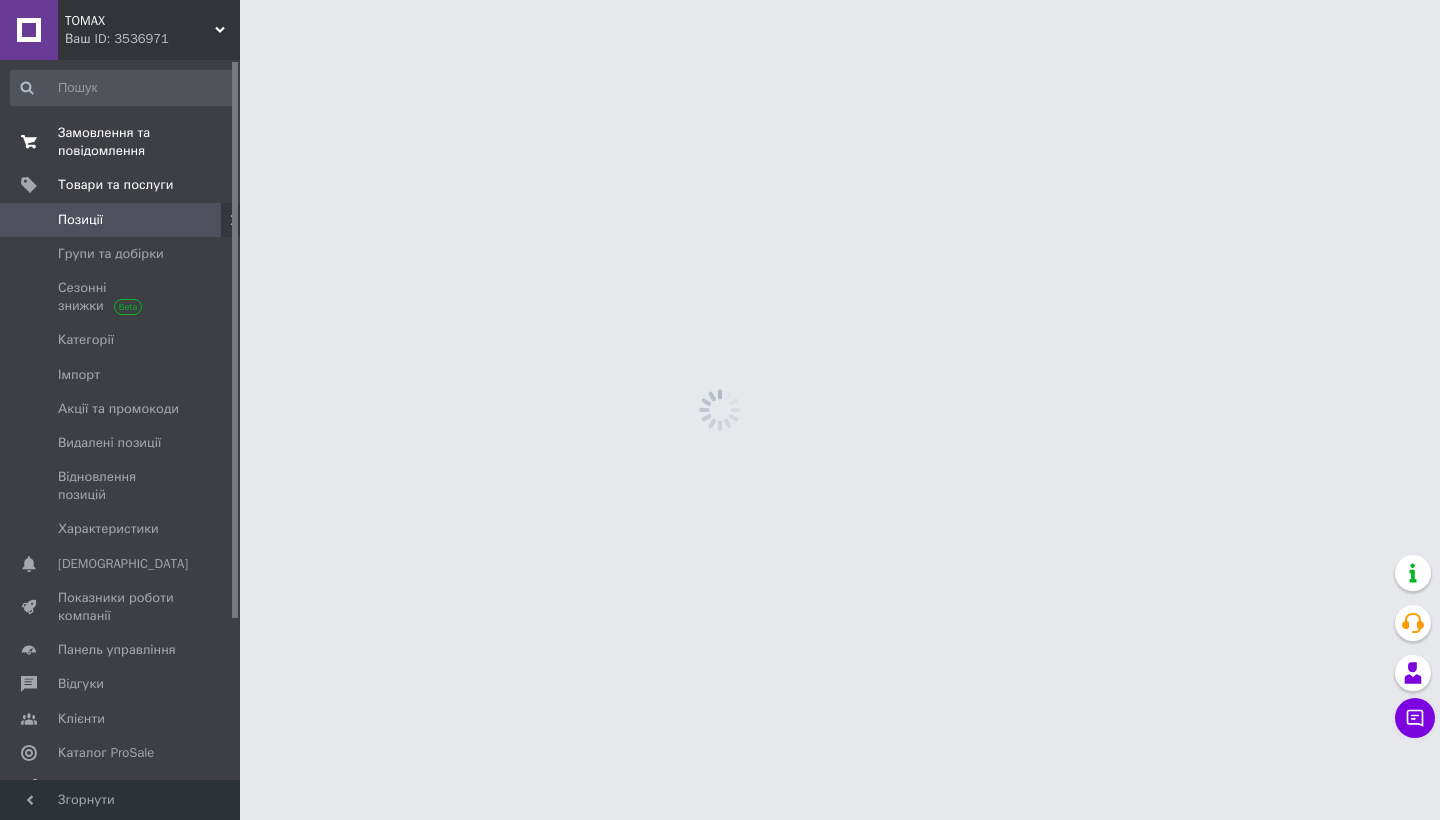 click on "Замовлення та повідомлення" at bounding box center (121, 142) 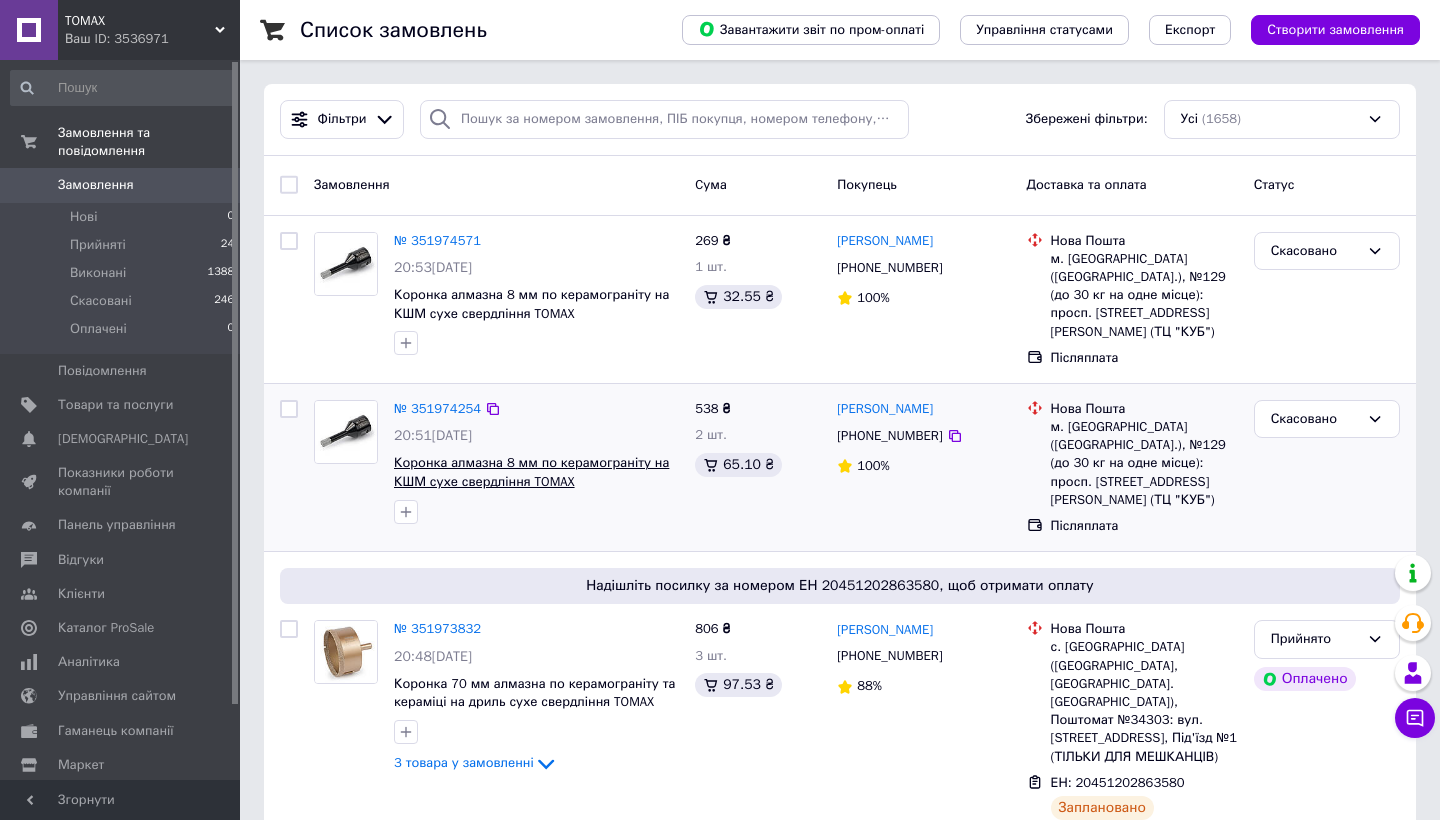 scroll, scrollTop: 368, scrollLeft: 0, axis: vertical 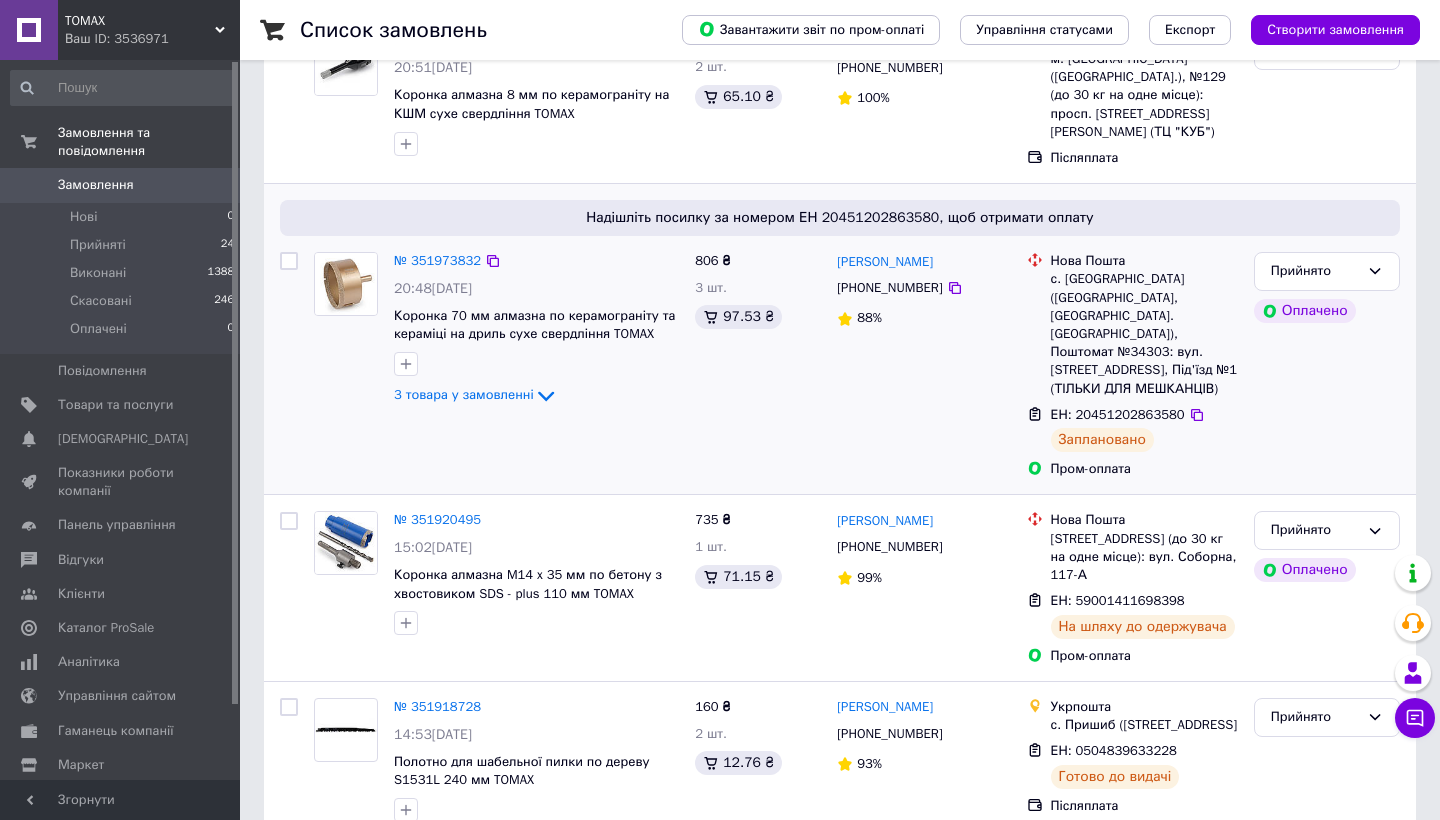 click at bounding box center [346, 284] 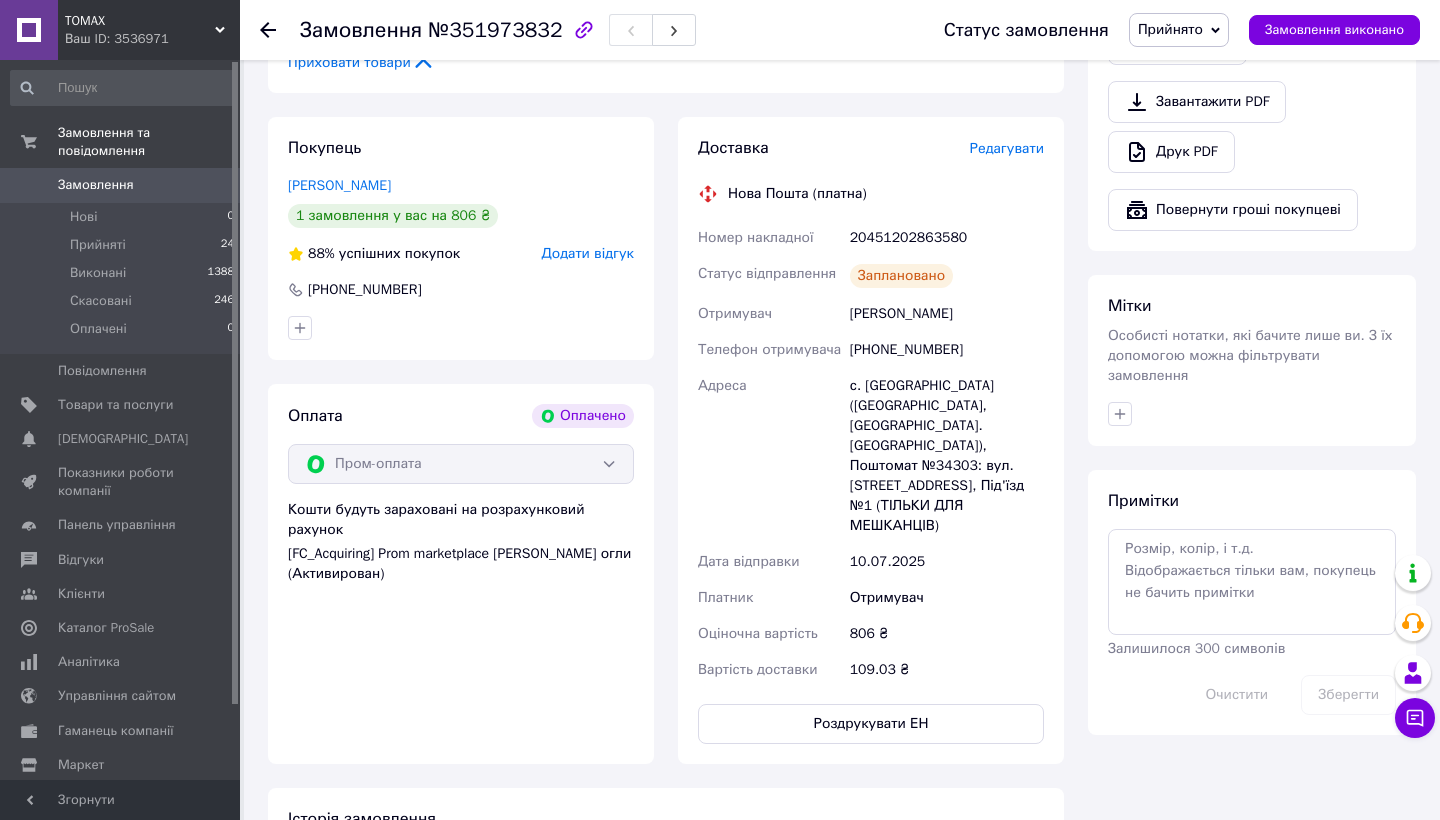 scroll, scrollTop: 776, scrollLeft: 0, axis: vertical 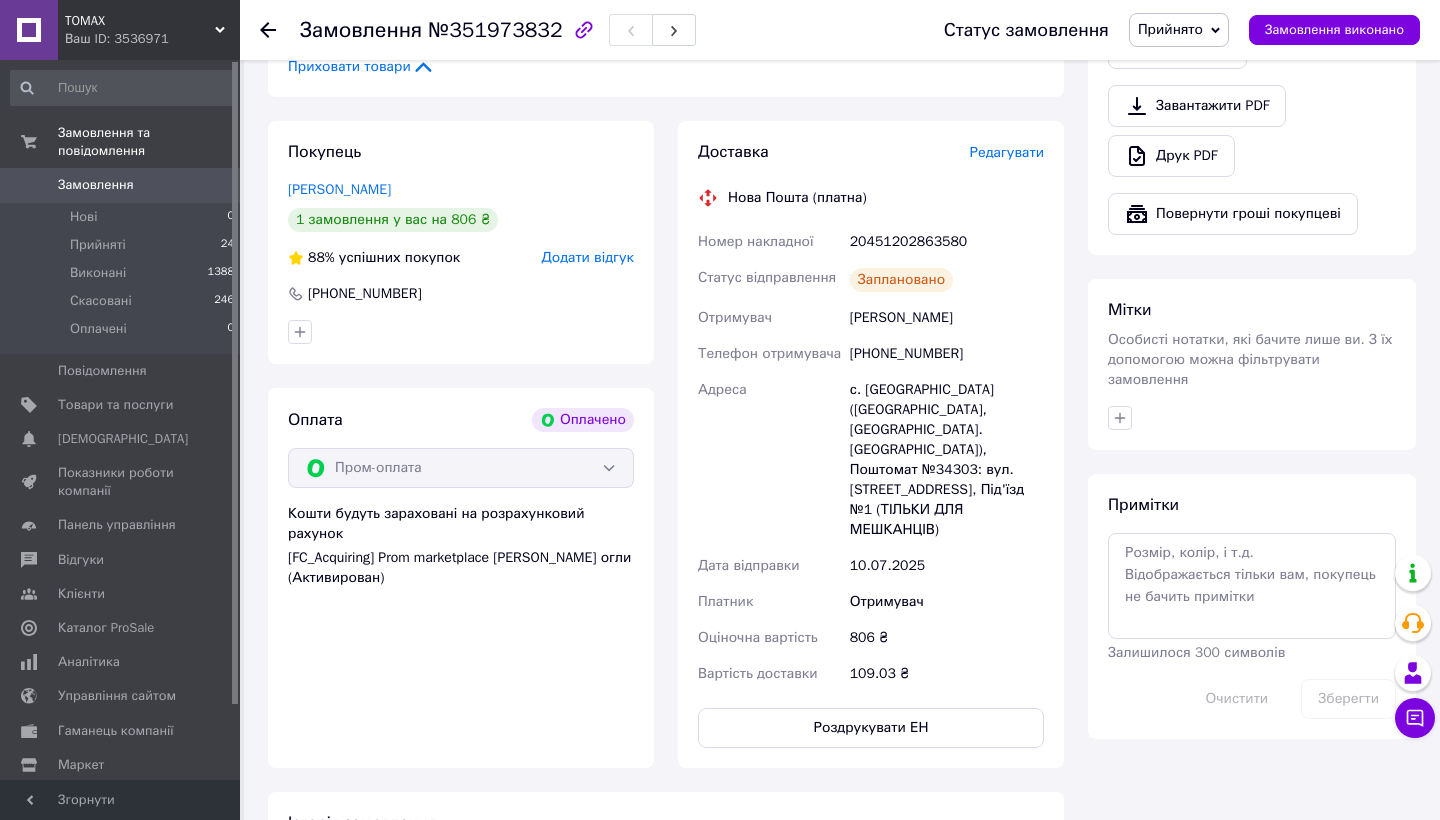click on "Редагувати" at bounding box center [1007, 152] 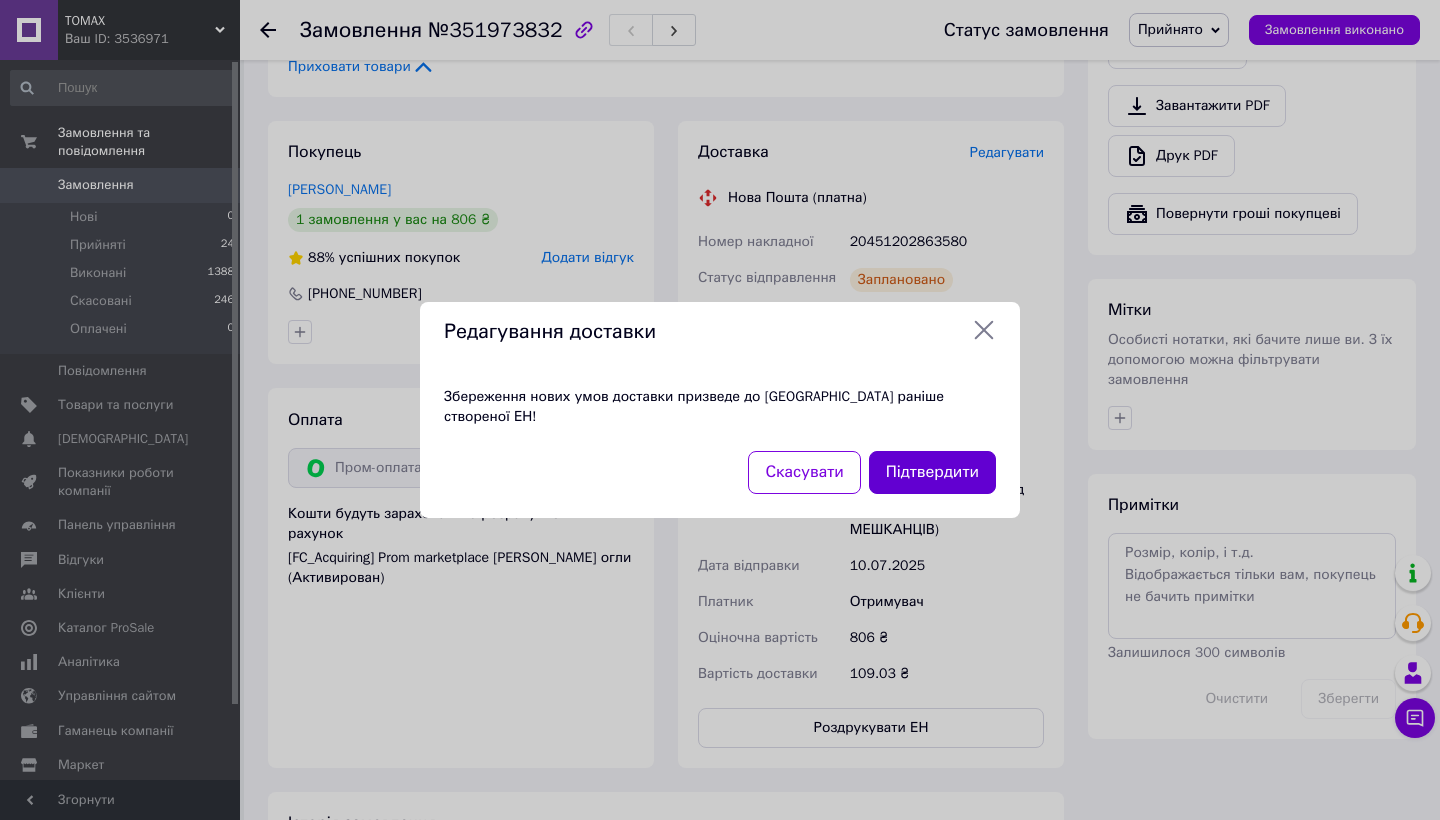 click on "Підтвердити" at bounding box center [932, 472] 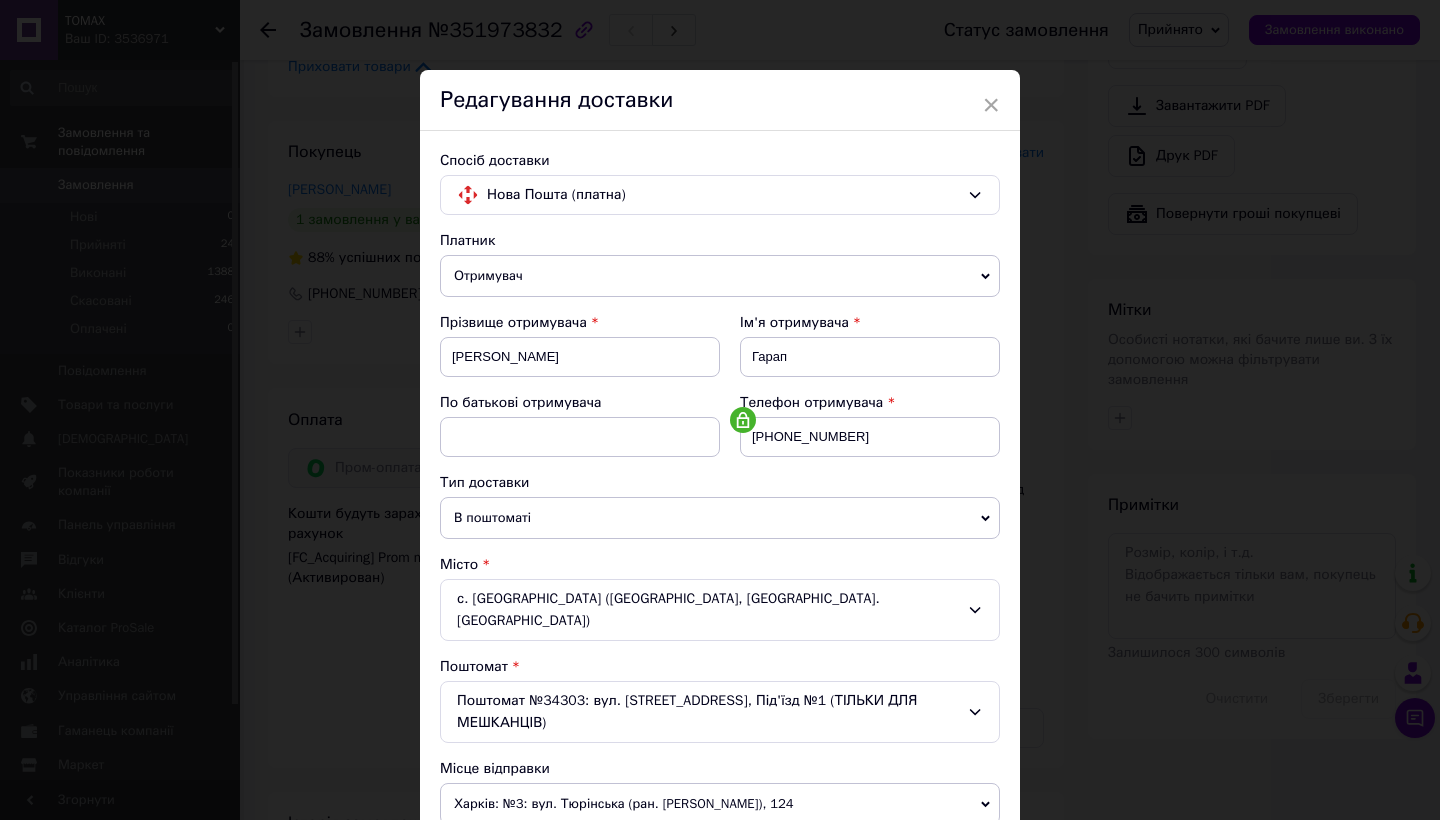 scroll, scrollTop: 0, scrollLeft: 0, axis: both 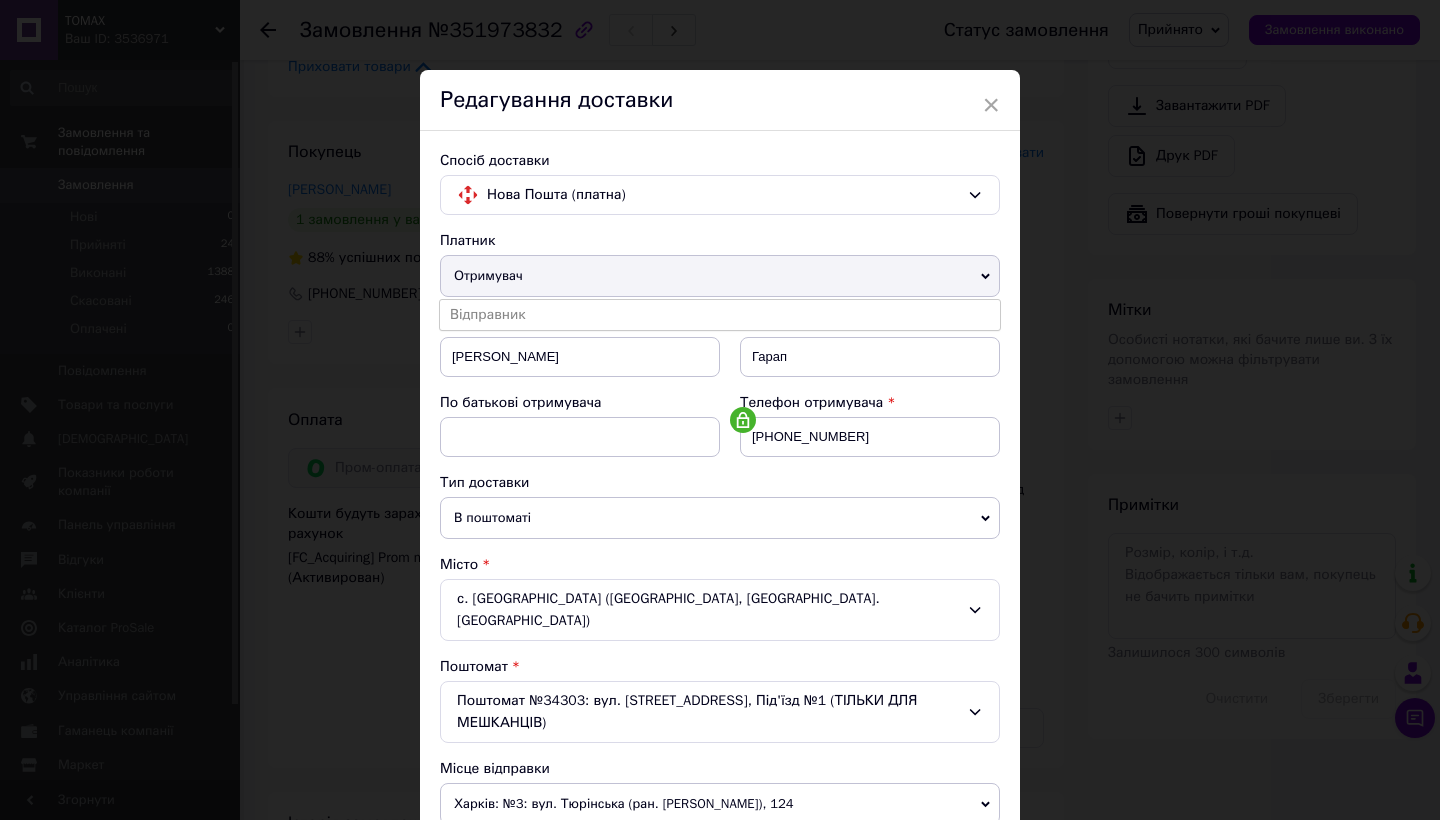 click on "Отримувач" at bounding box center (720, 276) 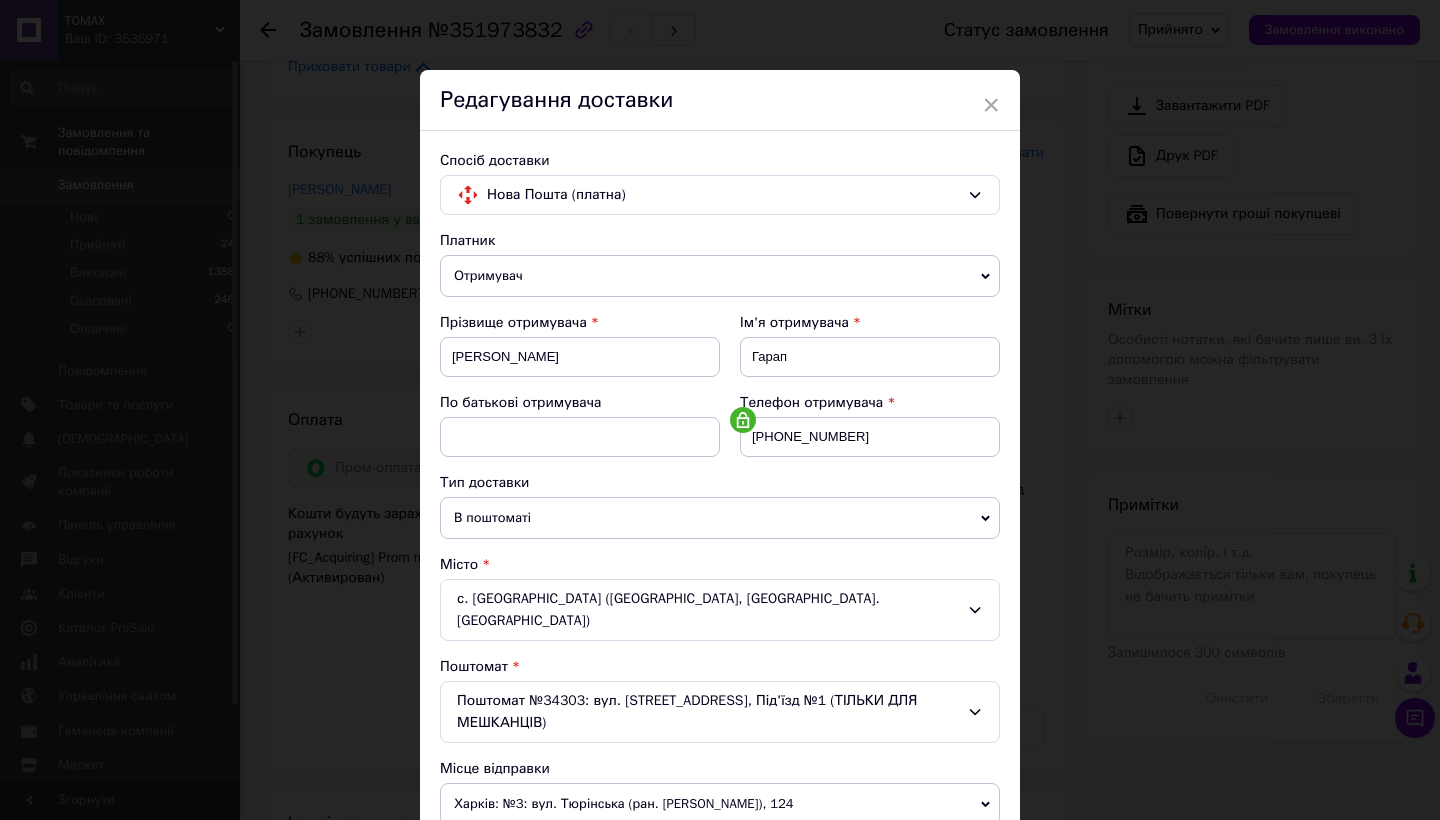 scroll, scrollTop: 0, scrollLeft: 0, axis: both 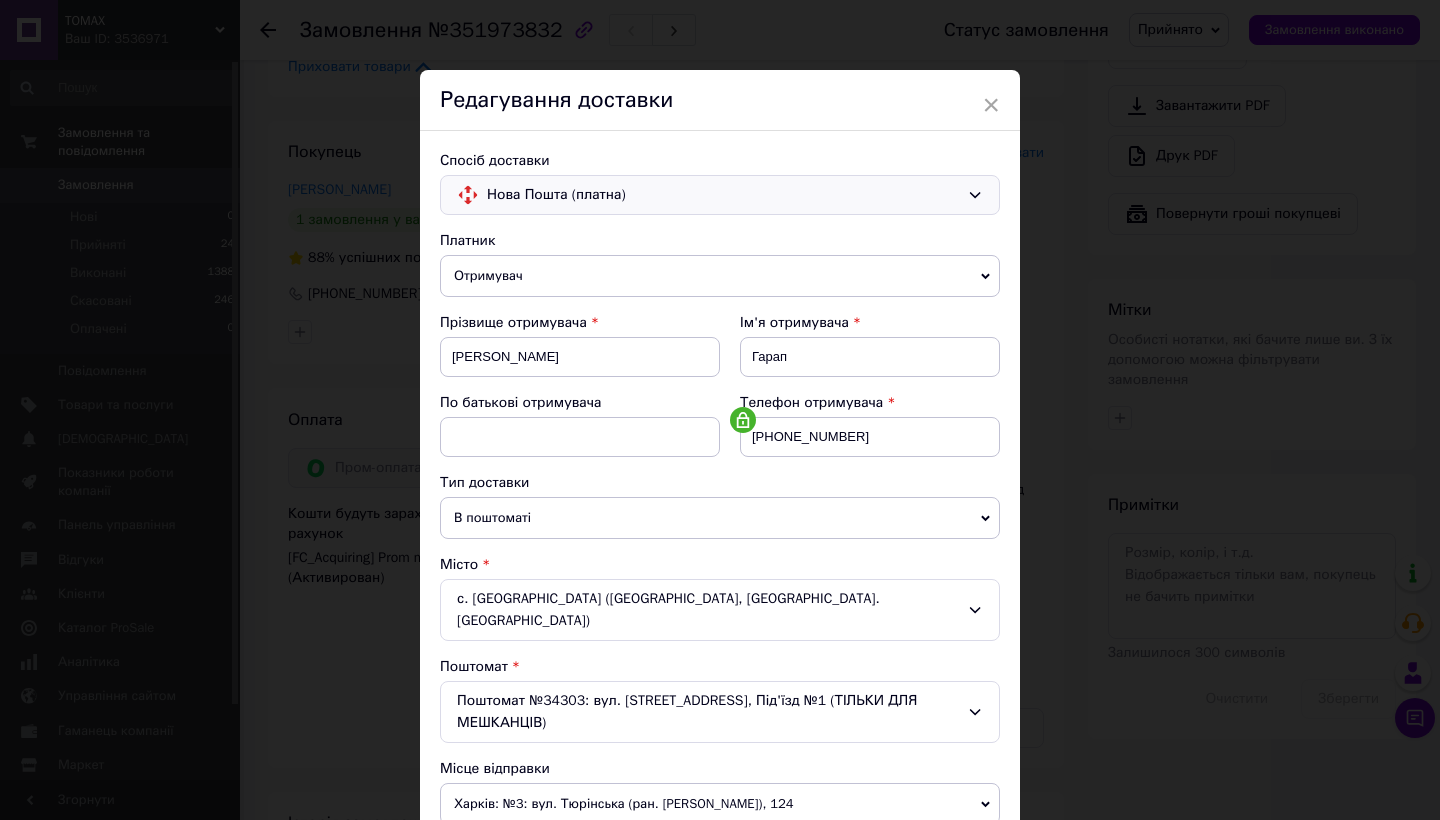 click on "Нова Пошта (платна)" at bounding box center [723, 195] 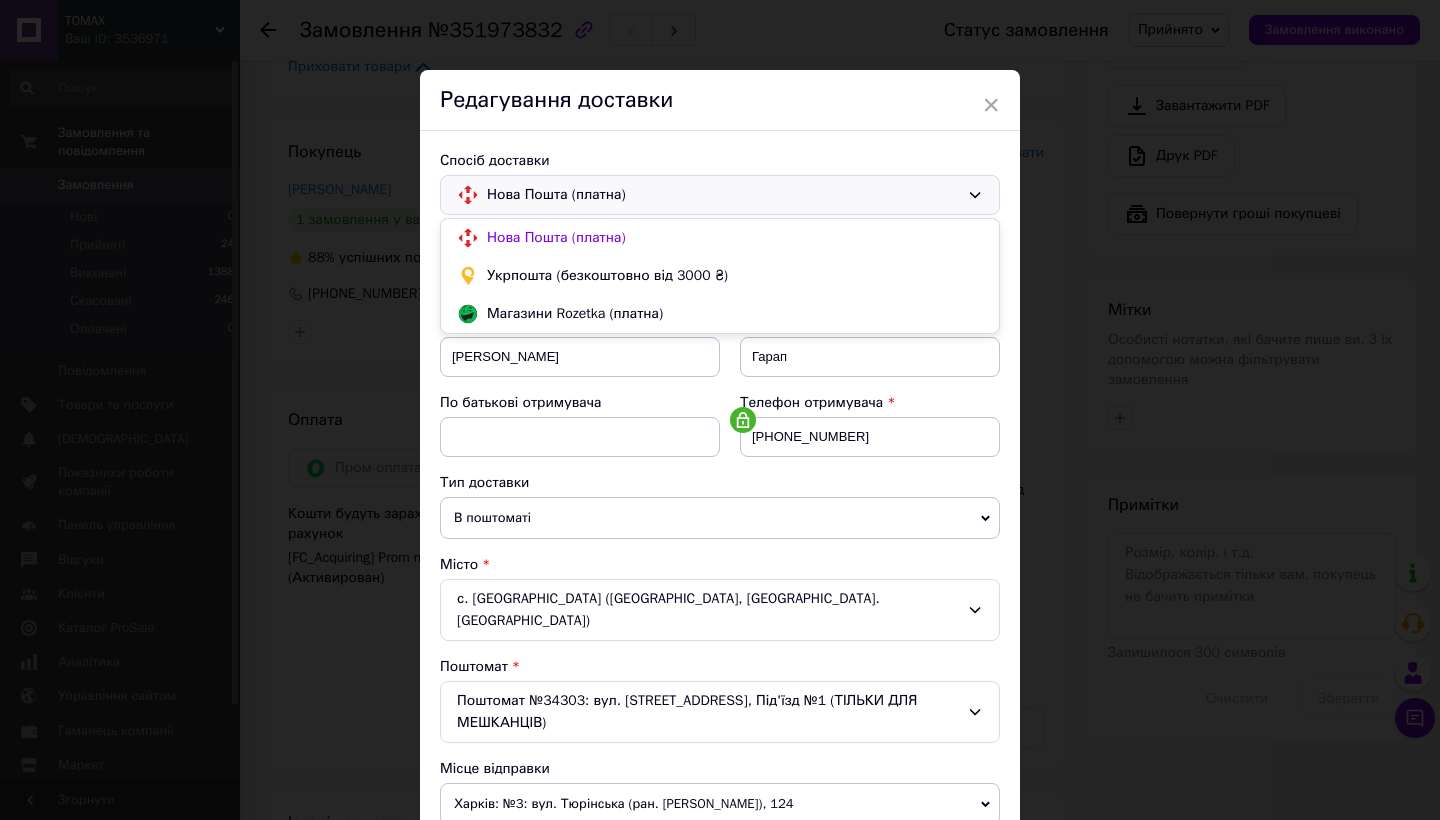 click on "Нова Пошта (платна)" at bounding box center [723, 195] 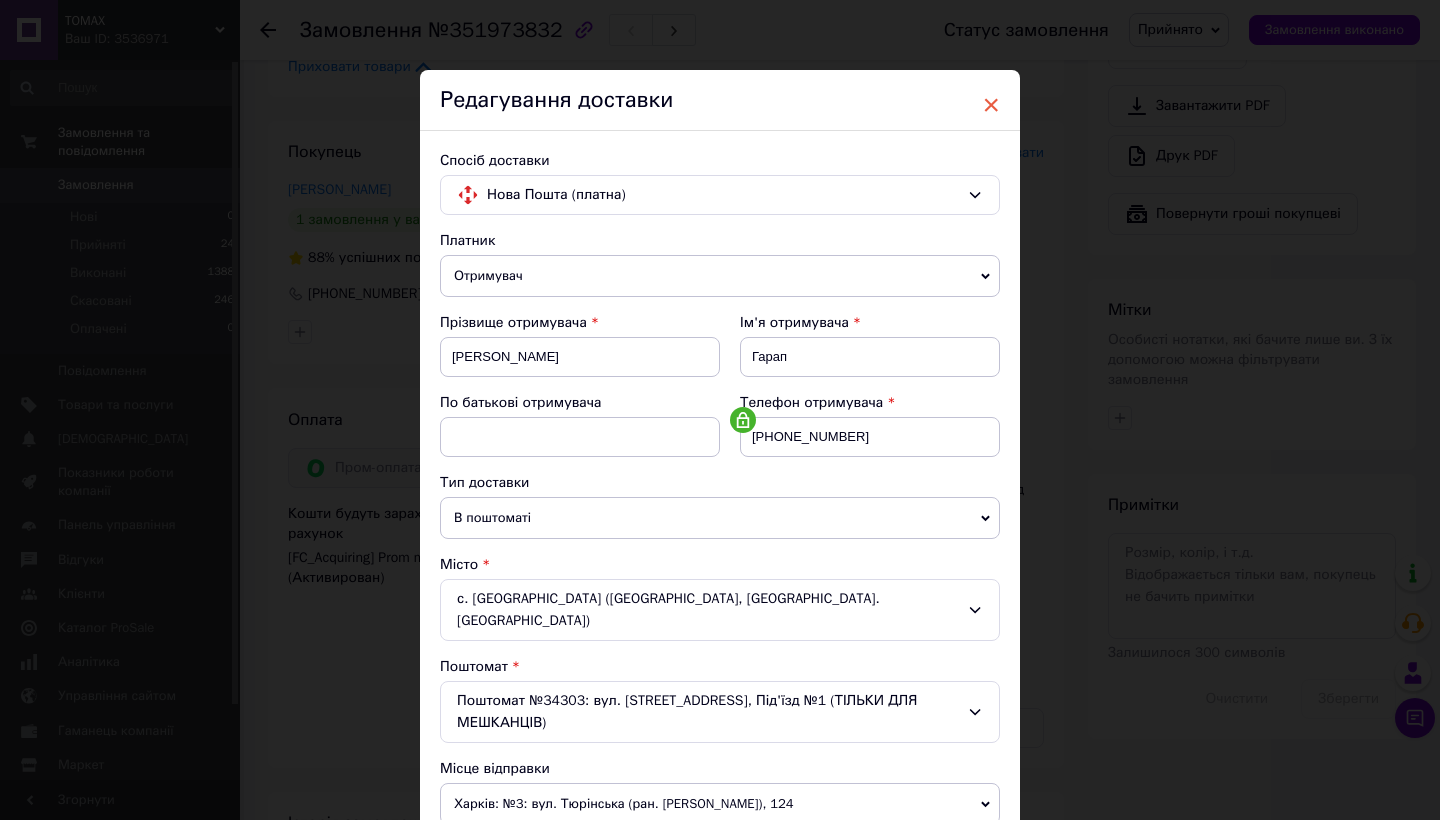 scroll, scrollTop: 0, scrollLeft: 0, axis: both 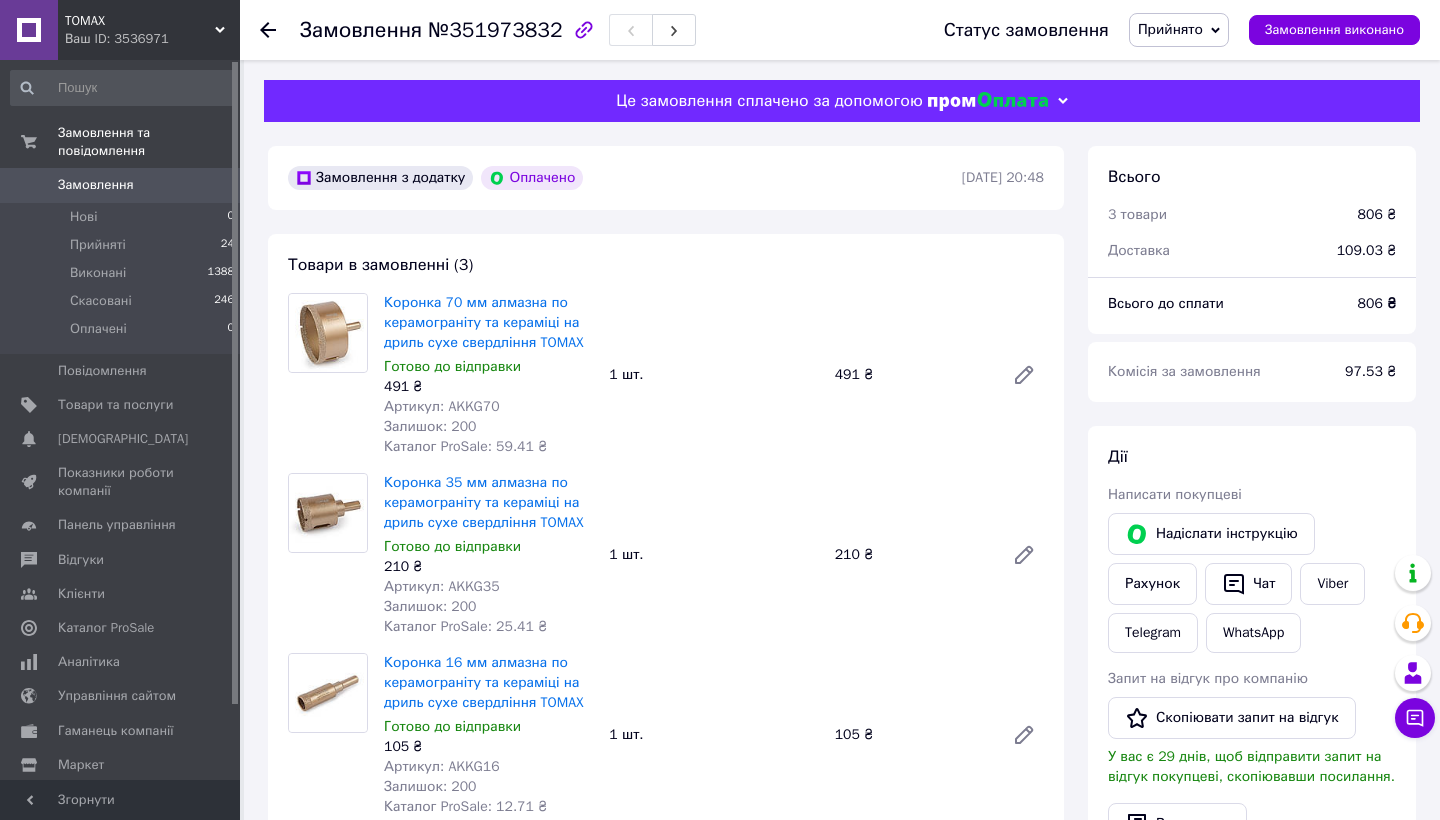 click on "Прийнято" at bounding box center [1179, 30] 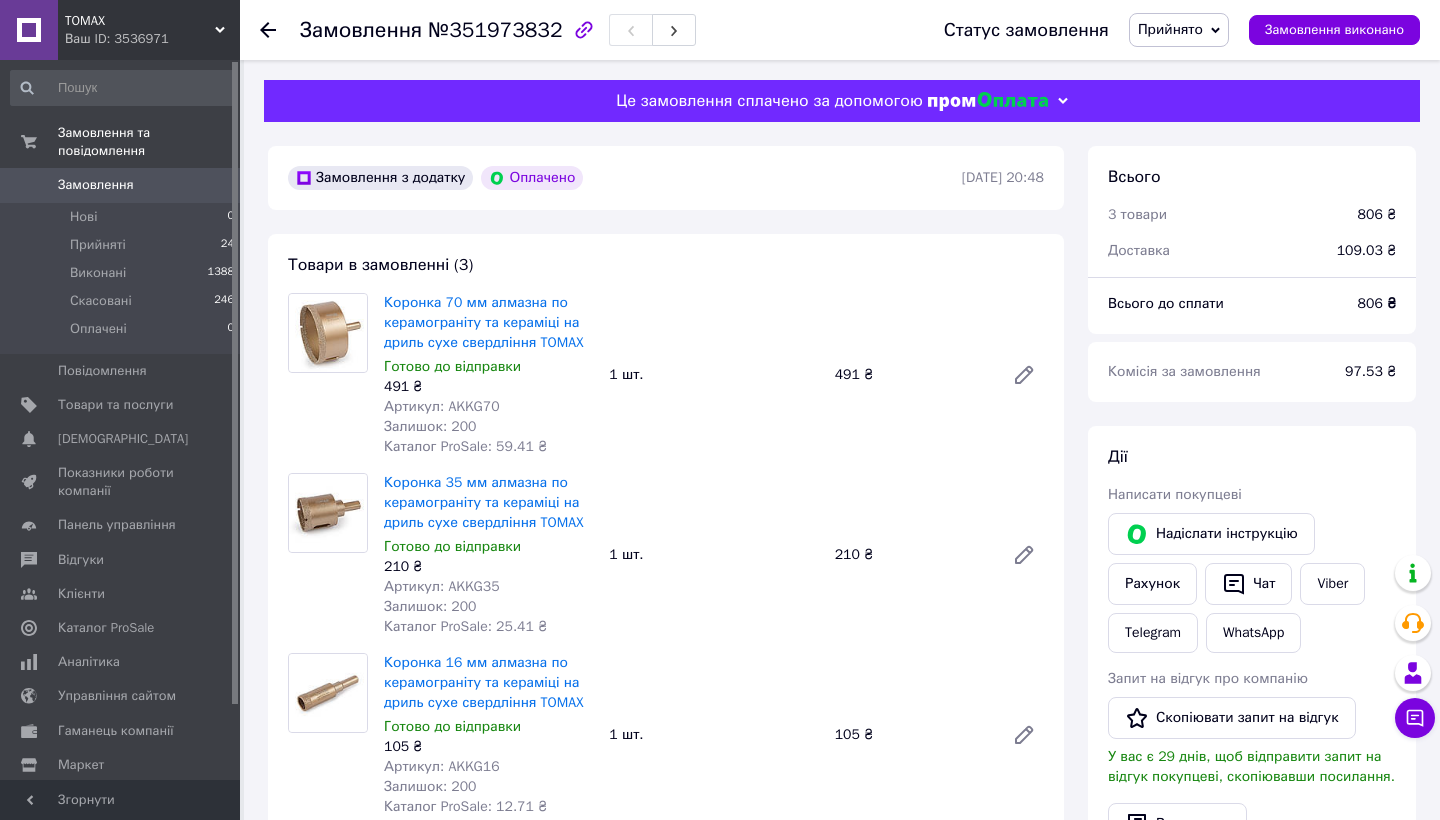 click on "Це замовлення сплачено за допомогою" at bounding box center [842, 101] 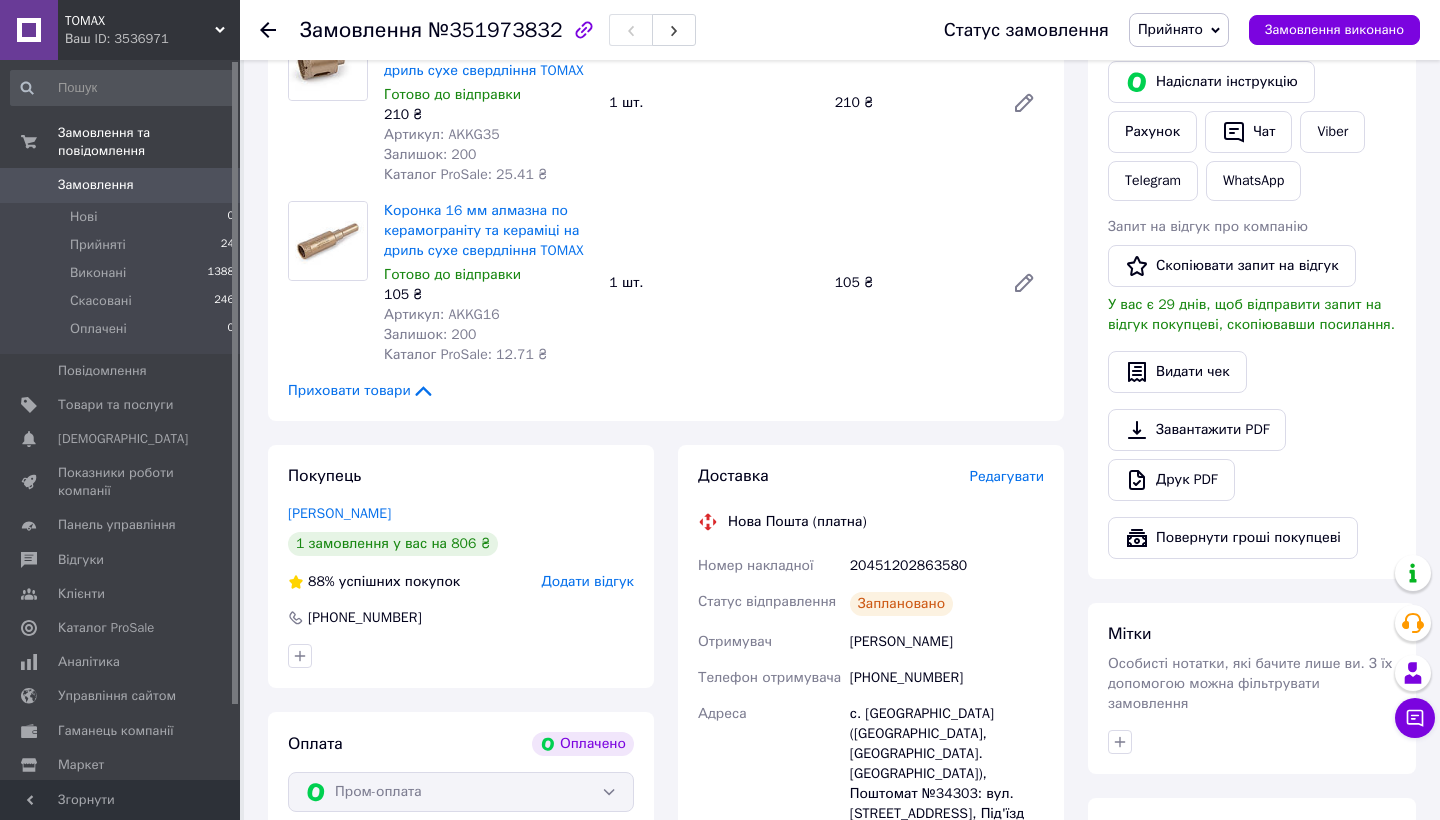 scroll, scrollTop: 1325, scrollLeft: 0, axis: vertical 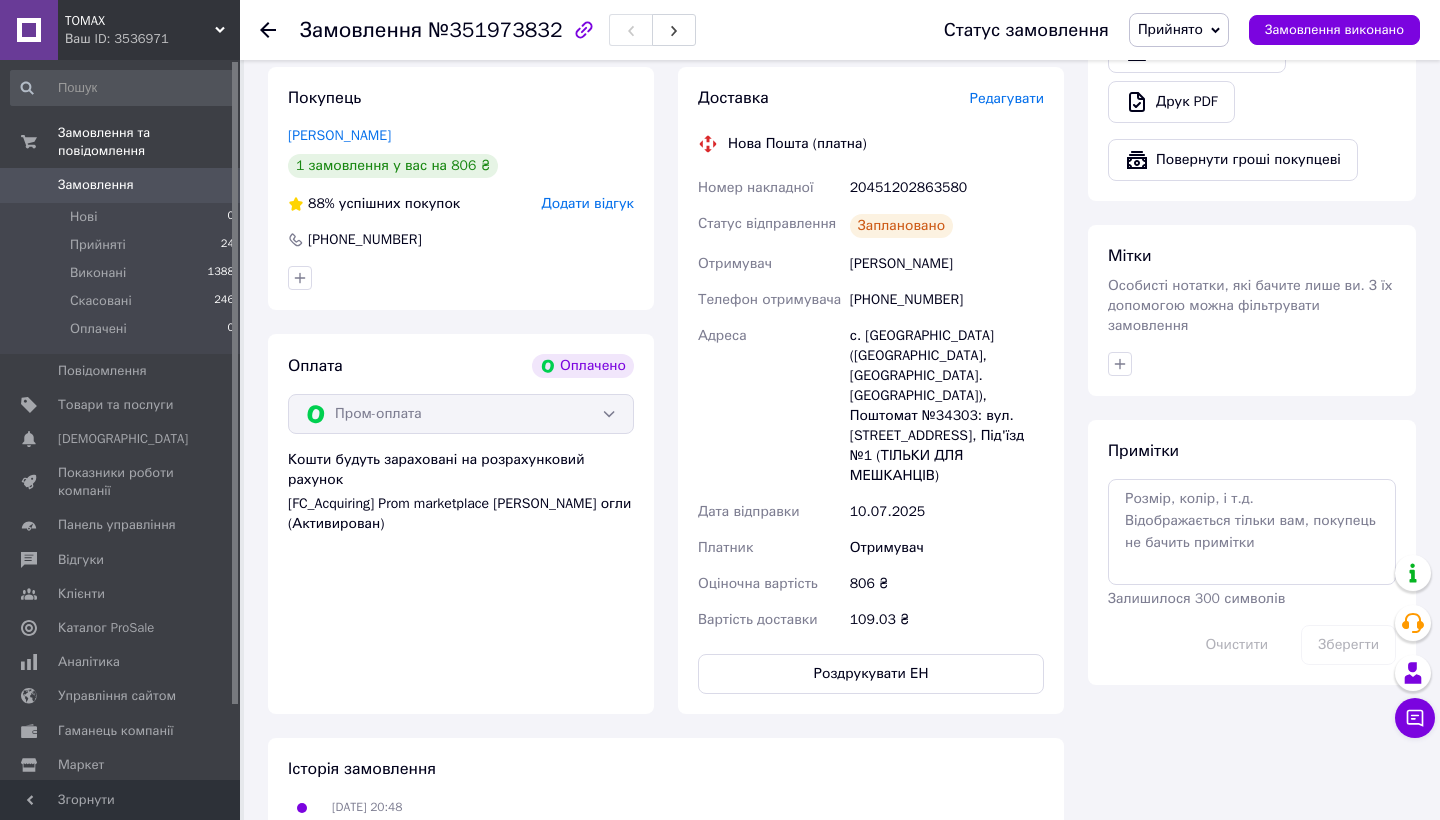 click on "Редагувати" at bounding box center (1007, 98) 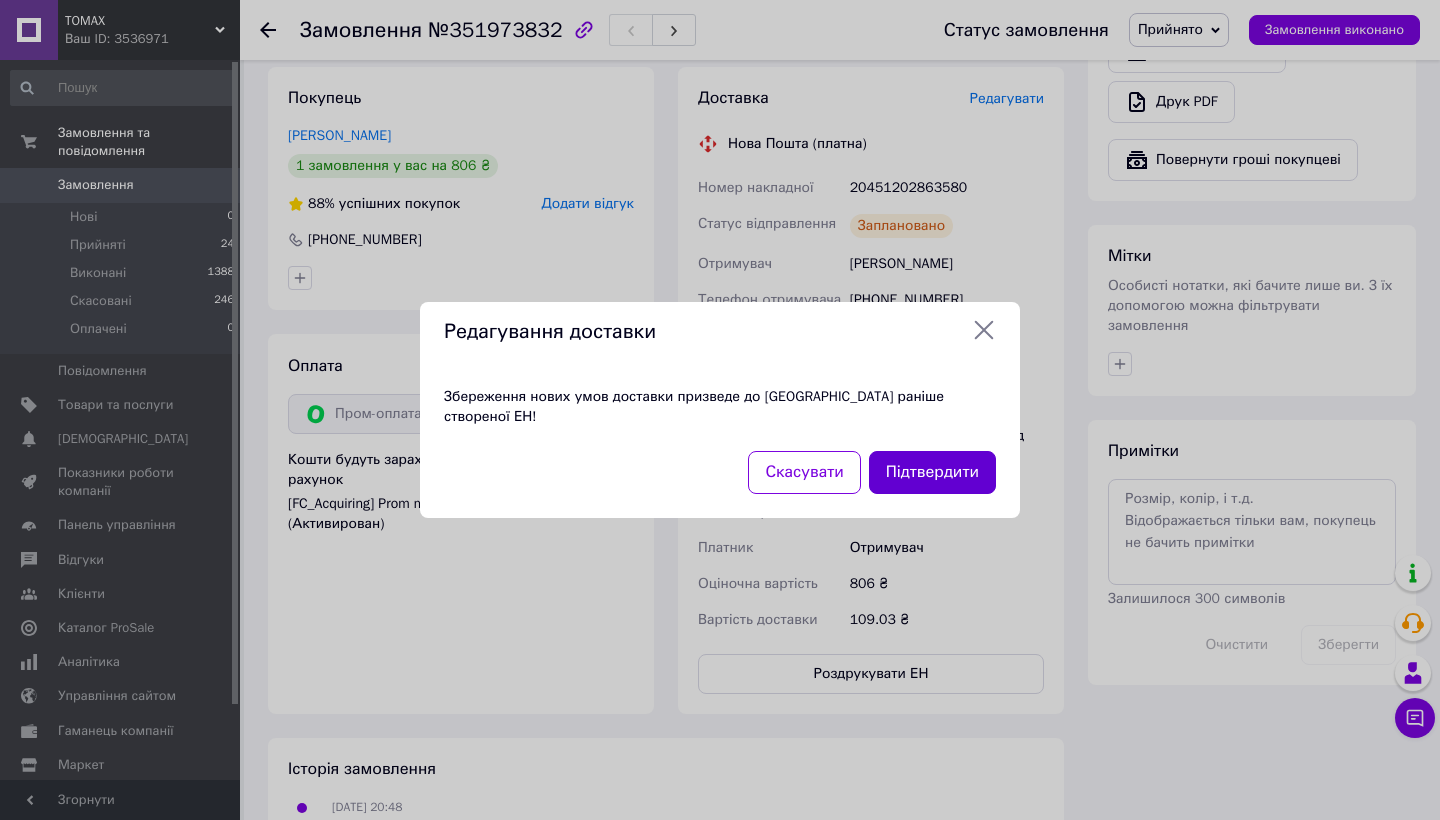 click on "Підтвердити" at bounding box center [932, 472] 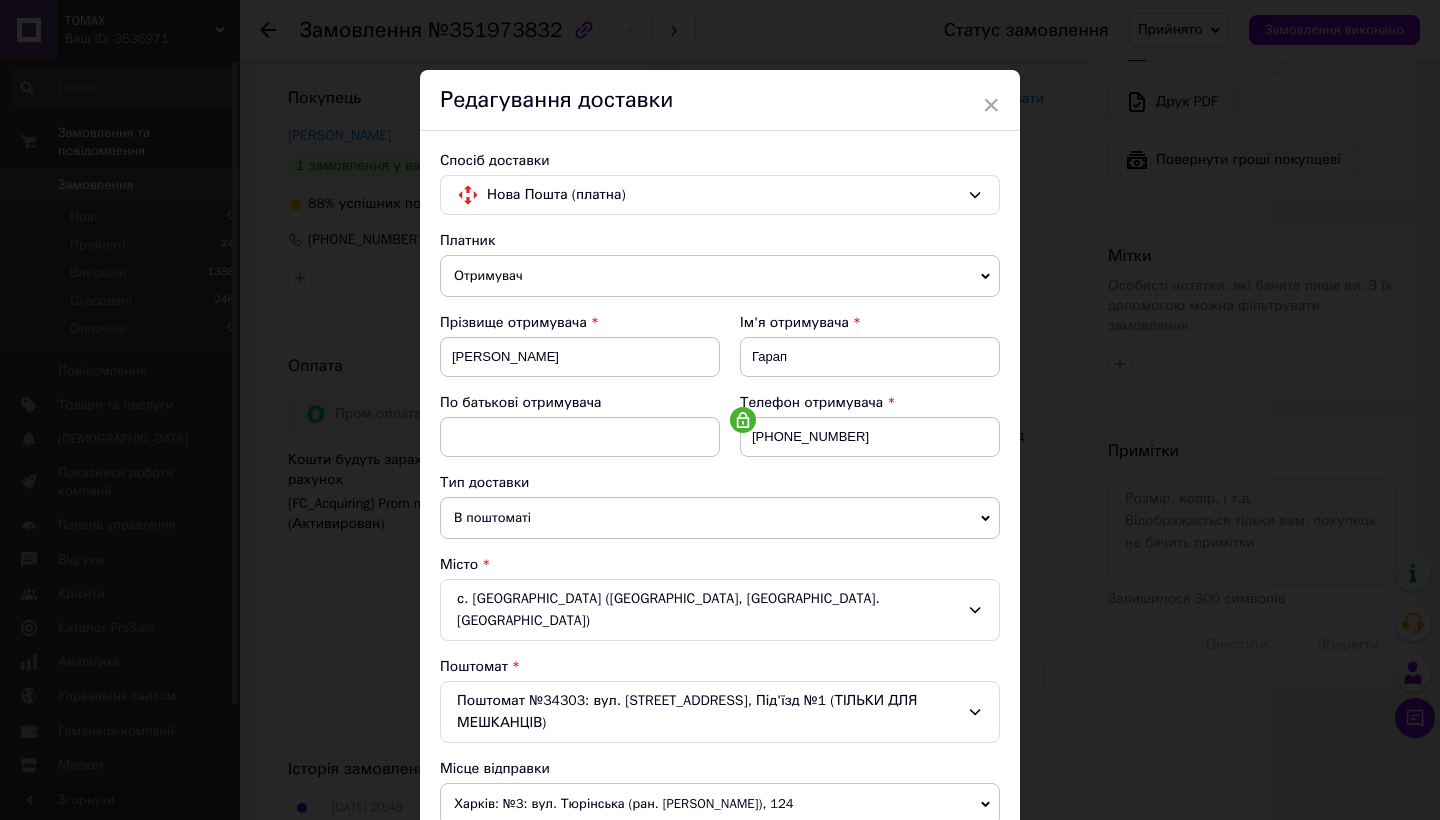 click on "В поштоматі" at bounding box center [720, 518] 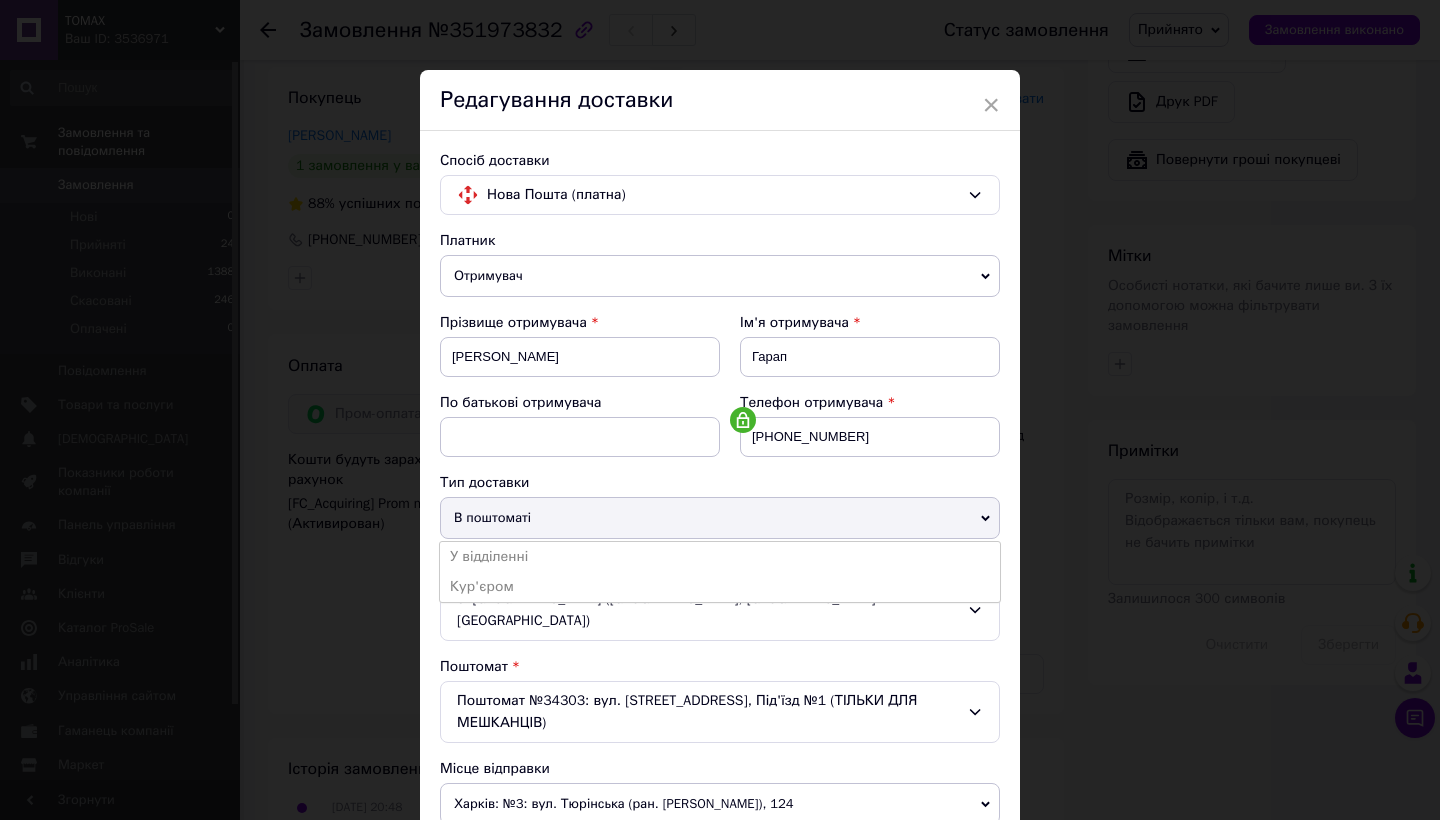 click on "В поштоматі" at bounding box center (720, 518) 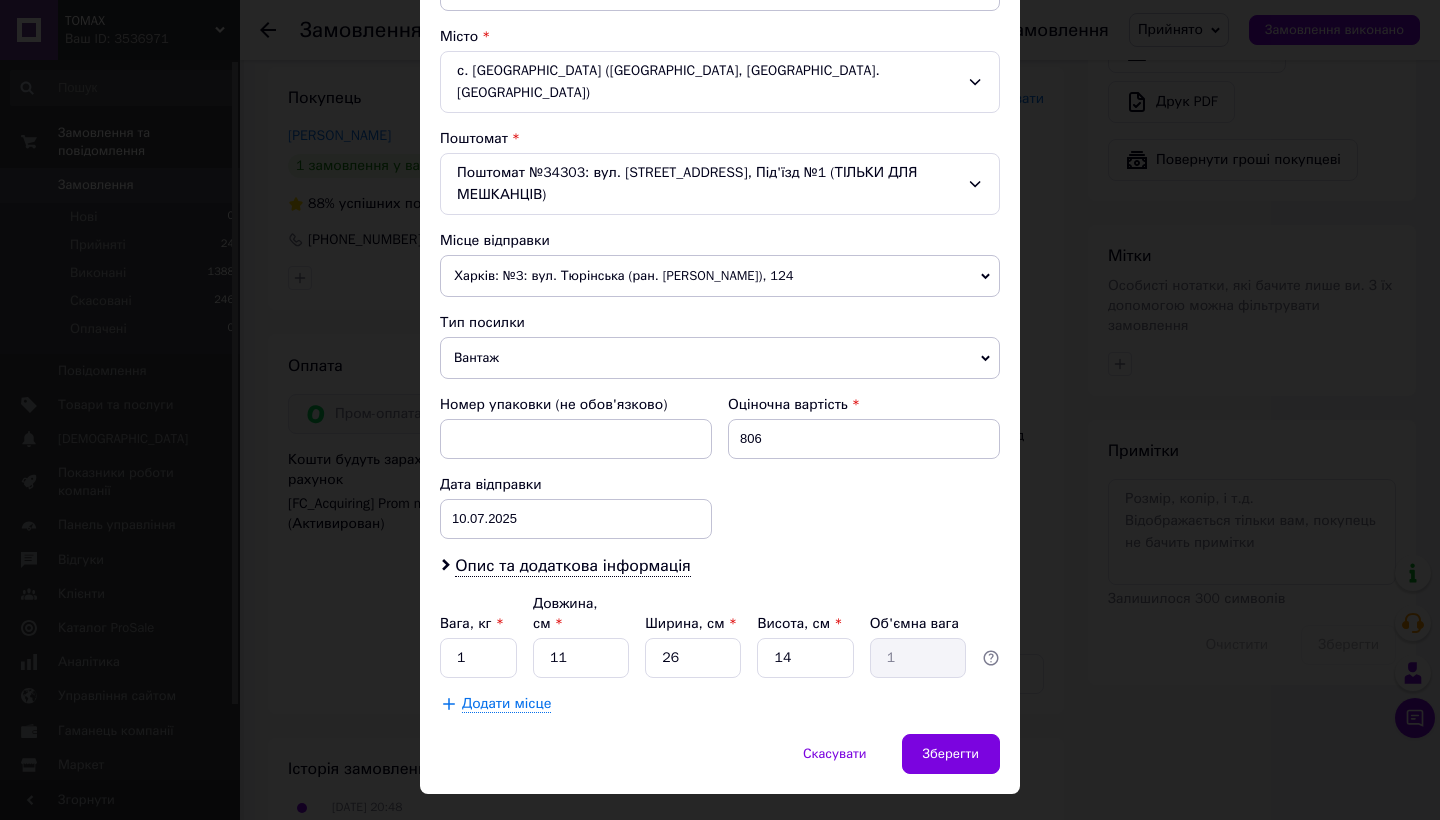scroll, scrollTop: 527, scrollLeft: 0, axis: vertical 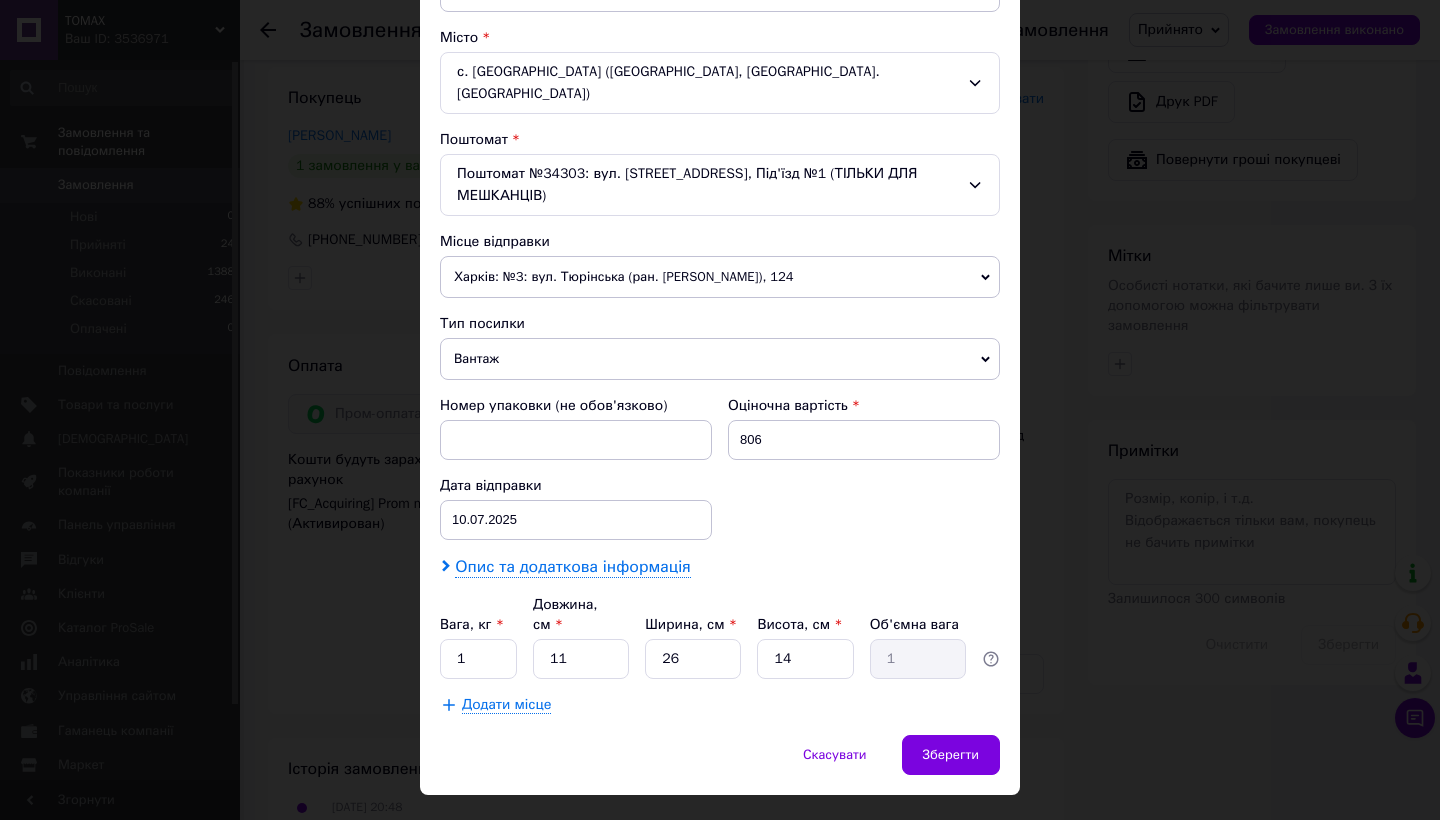 click on "Опис та додаткова інформація" at bounding box center [572, 567] 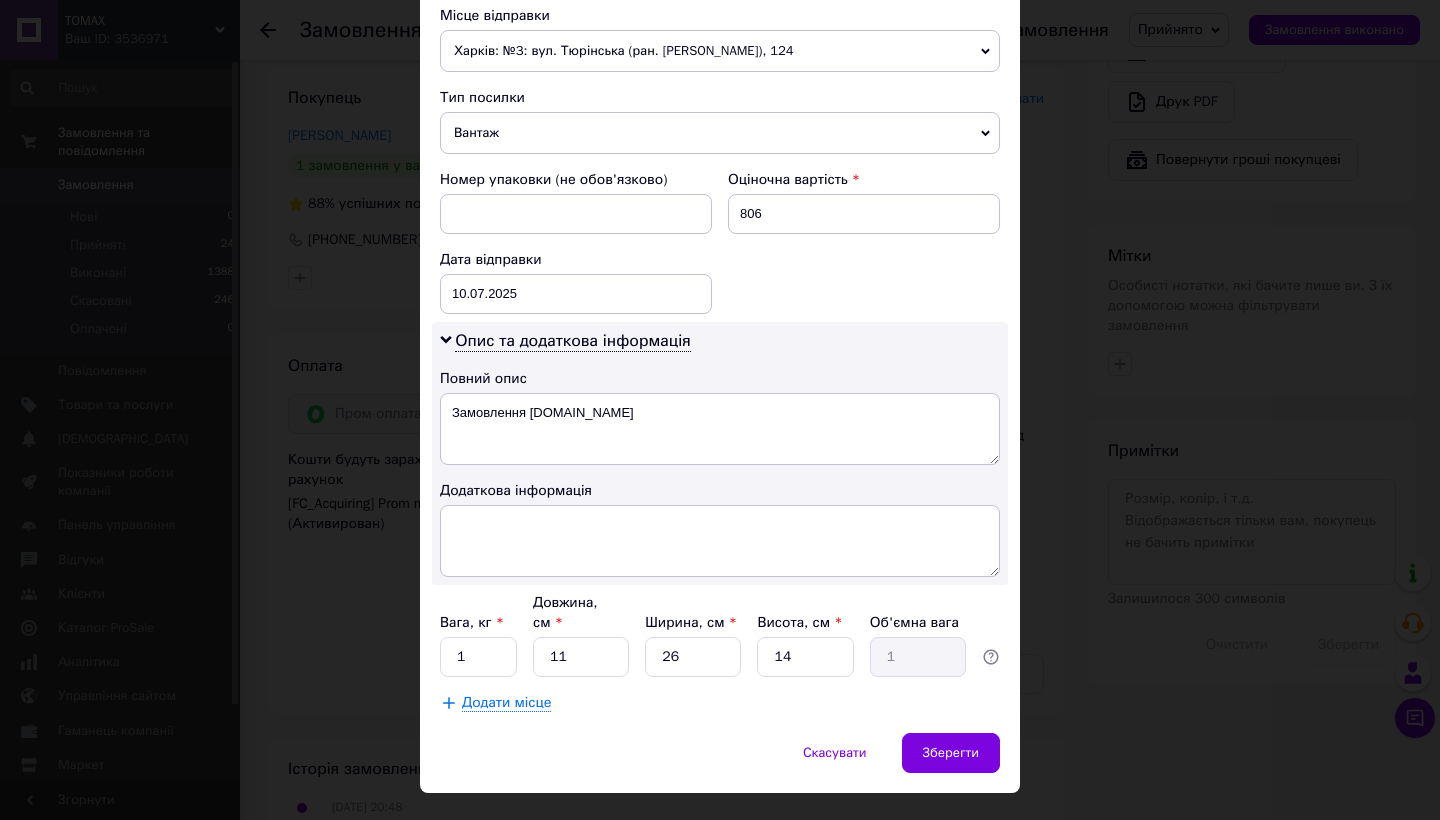 scroll, scrollTop: 751, scrollLeft: 0, axis: vertical 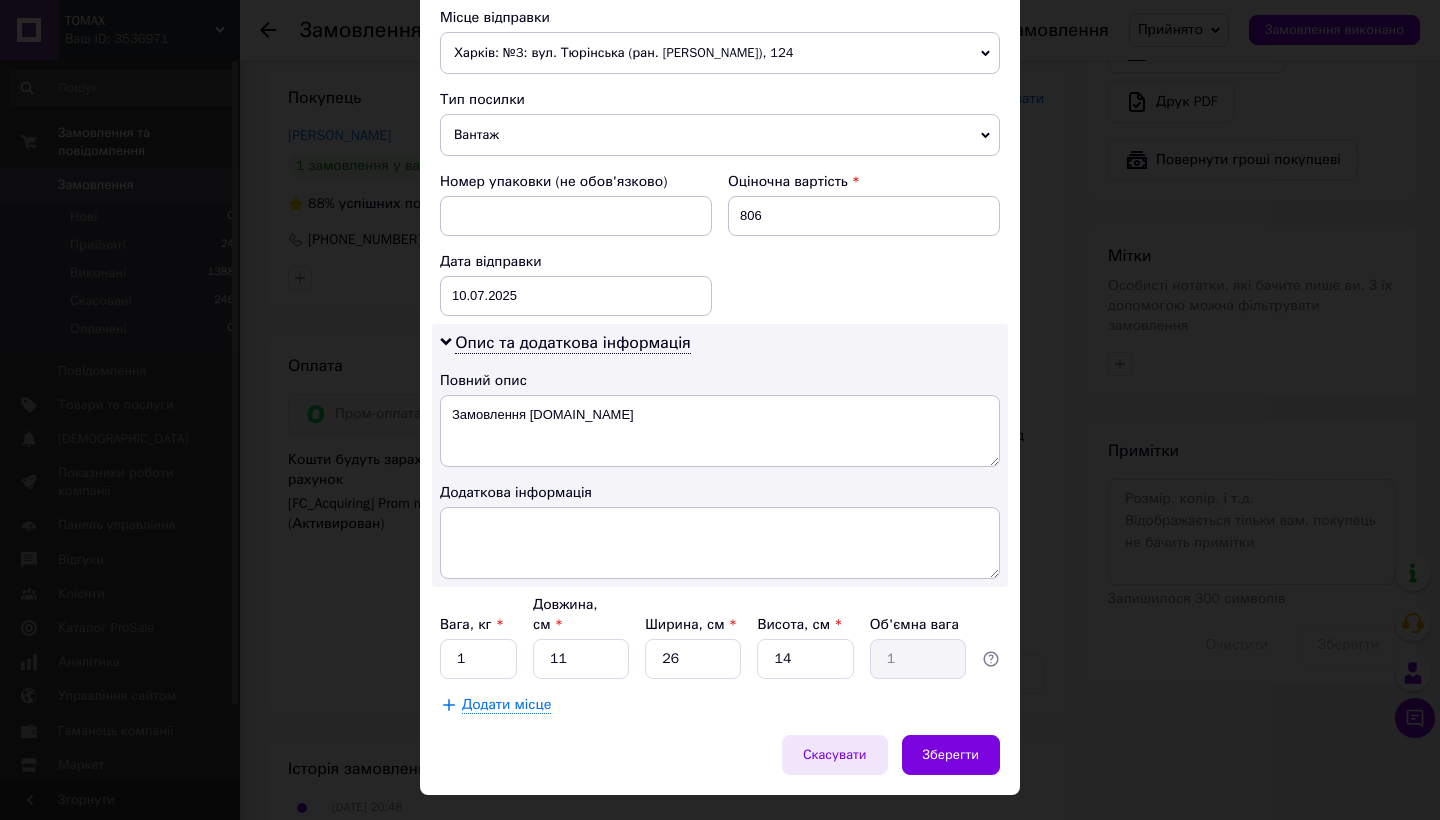 click on "Скасувати" at bounding box center [835, 755] 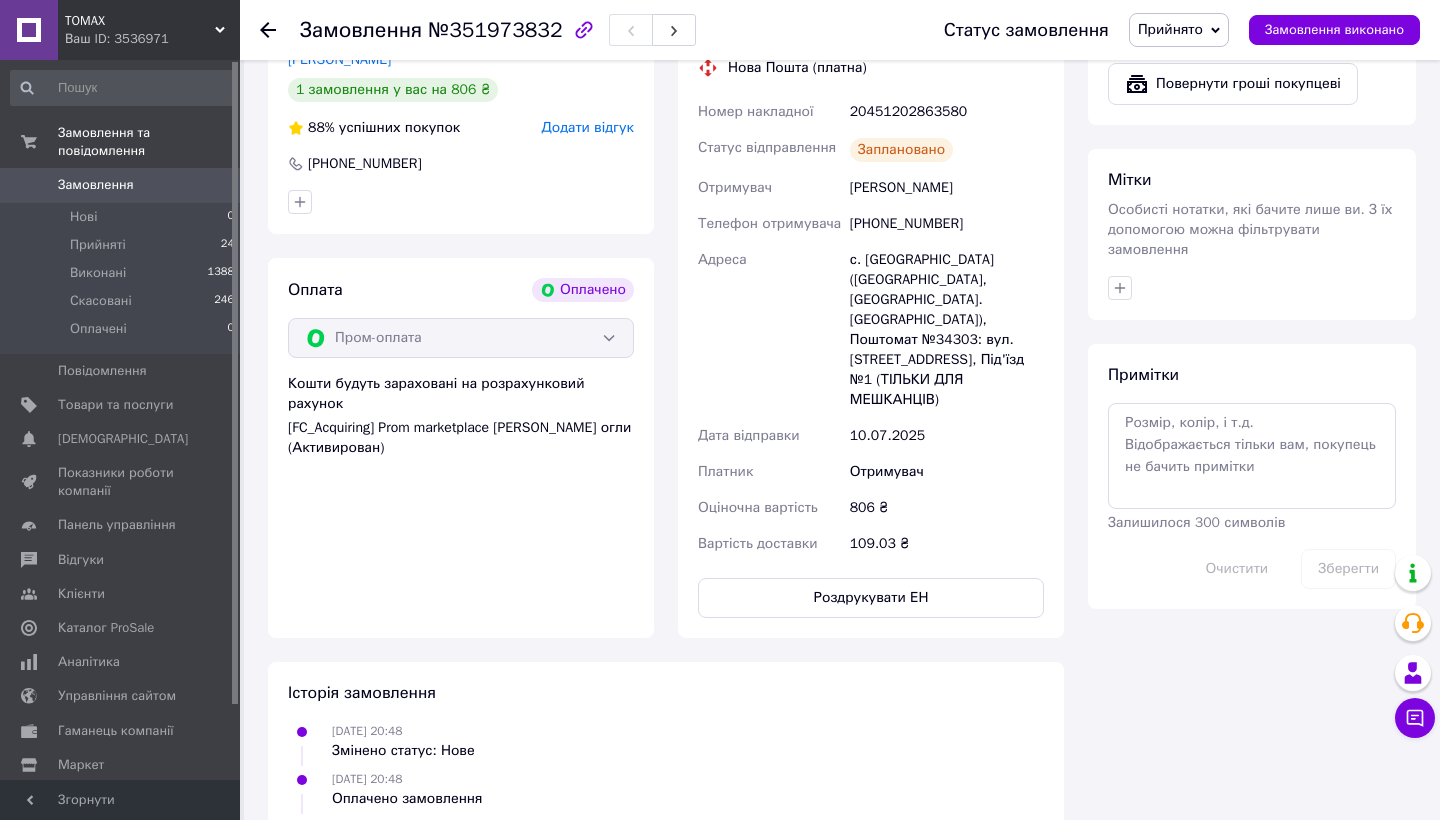 scroll, scrollTop: 1452, scrollLeft: 0, axis: vertical 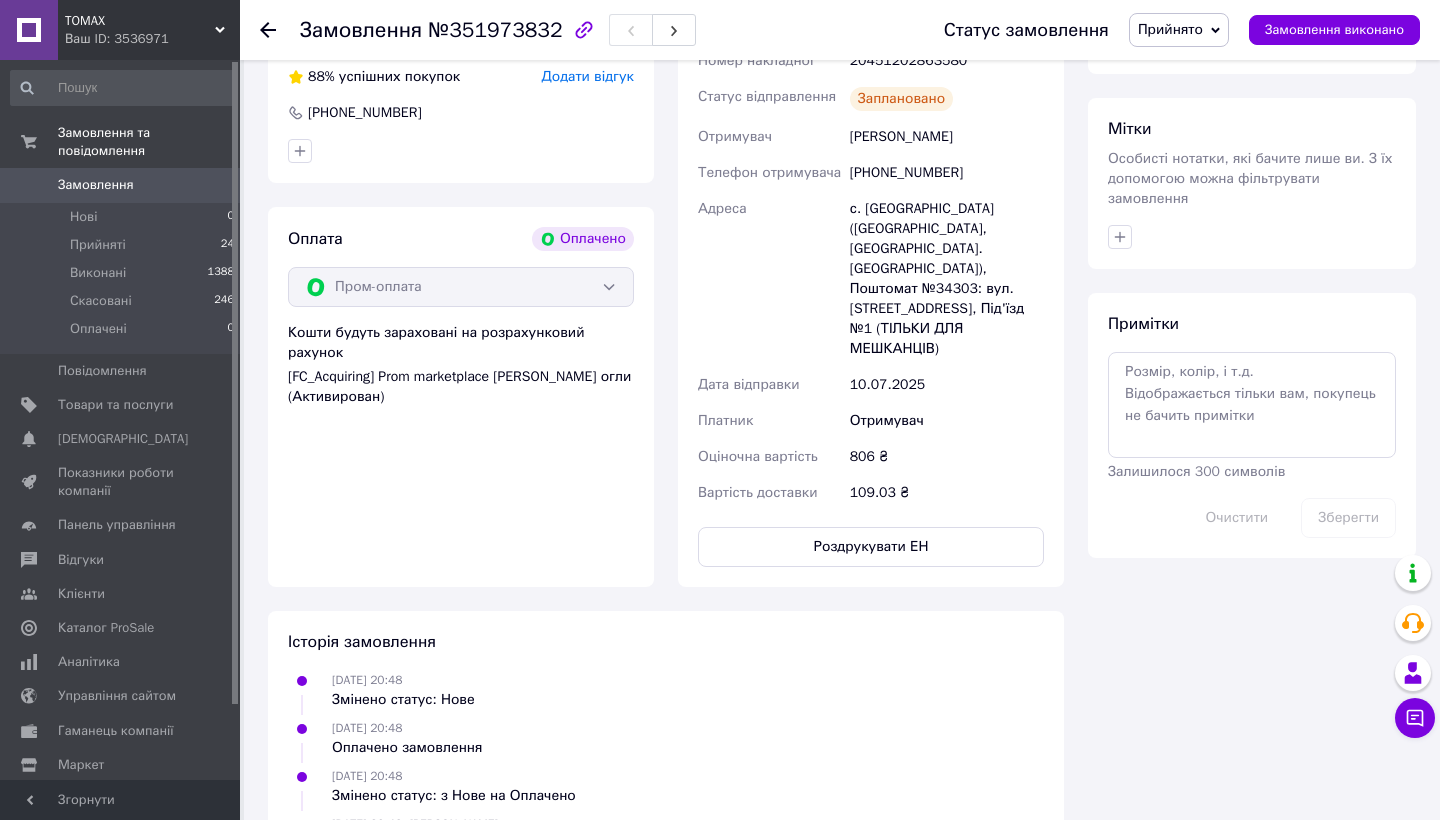 click on "Прийнято" at bounding box center [1179, 30] 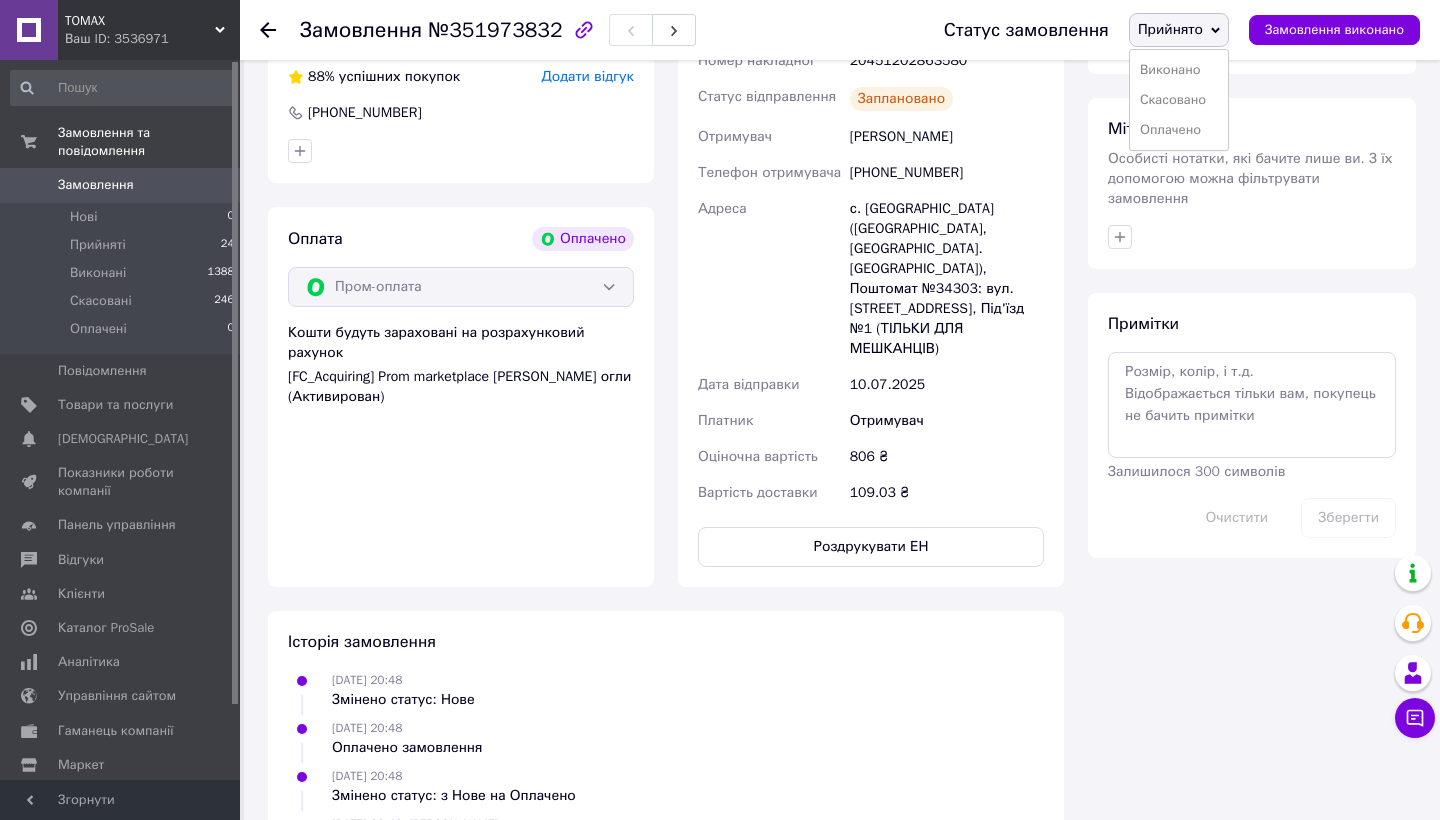 click on "Замовлення №351973832" at bounding box center (602, 30) 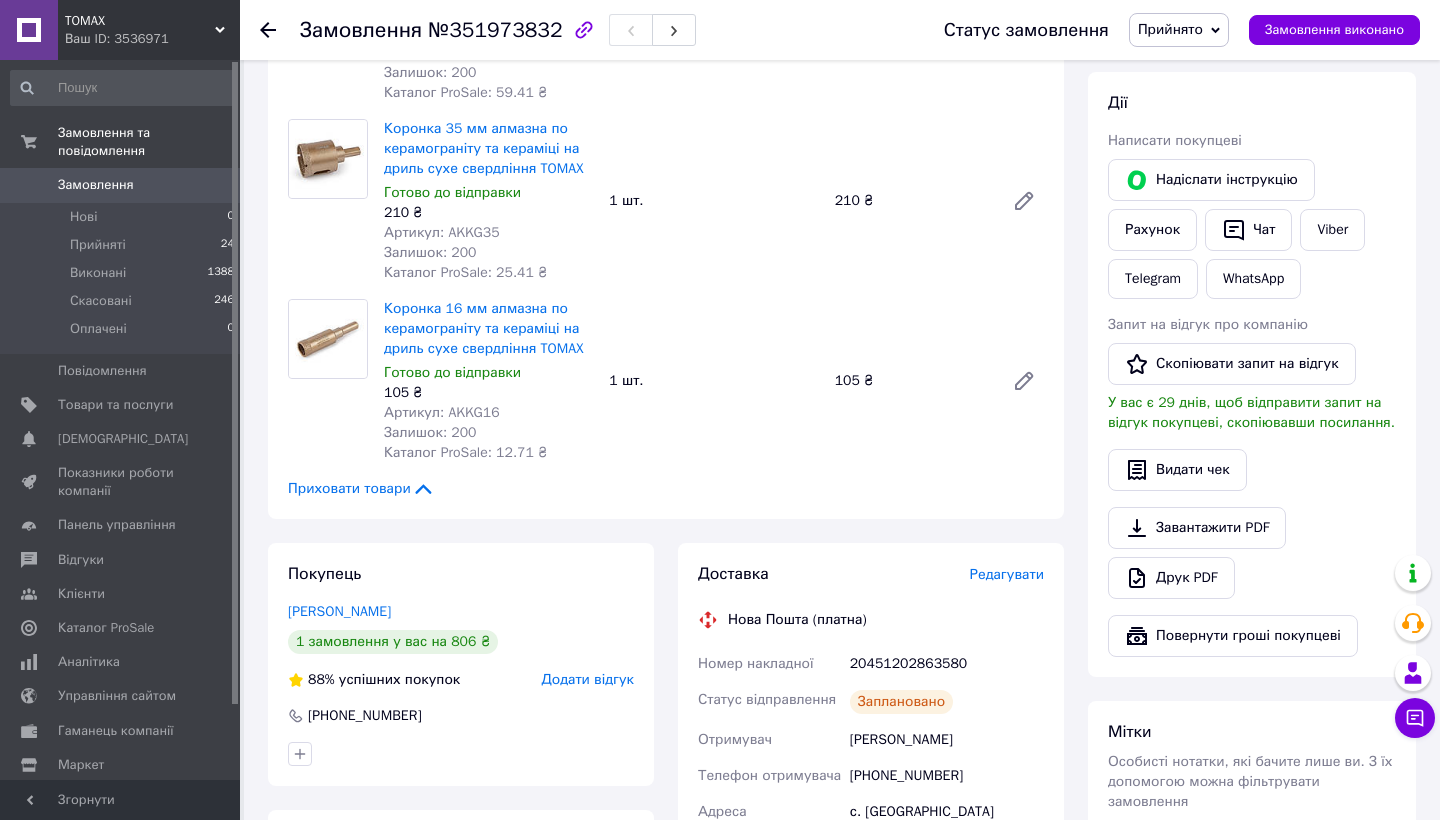scroll, scrollTop: 924, scrollLeft: 0, axis: vertical 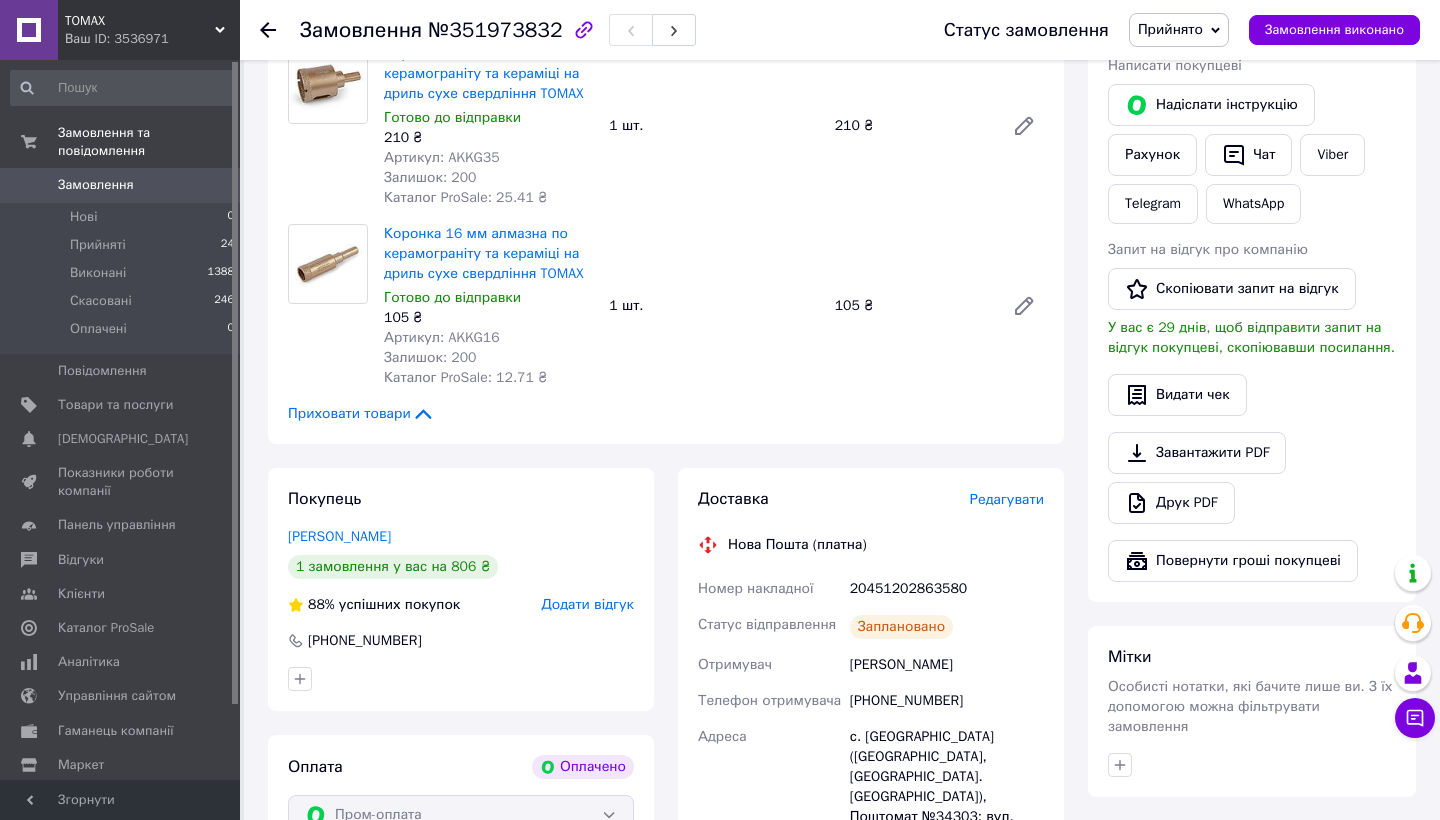 click on "Редагувати" at bounding box center [1007, 500] 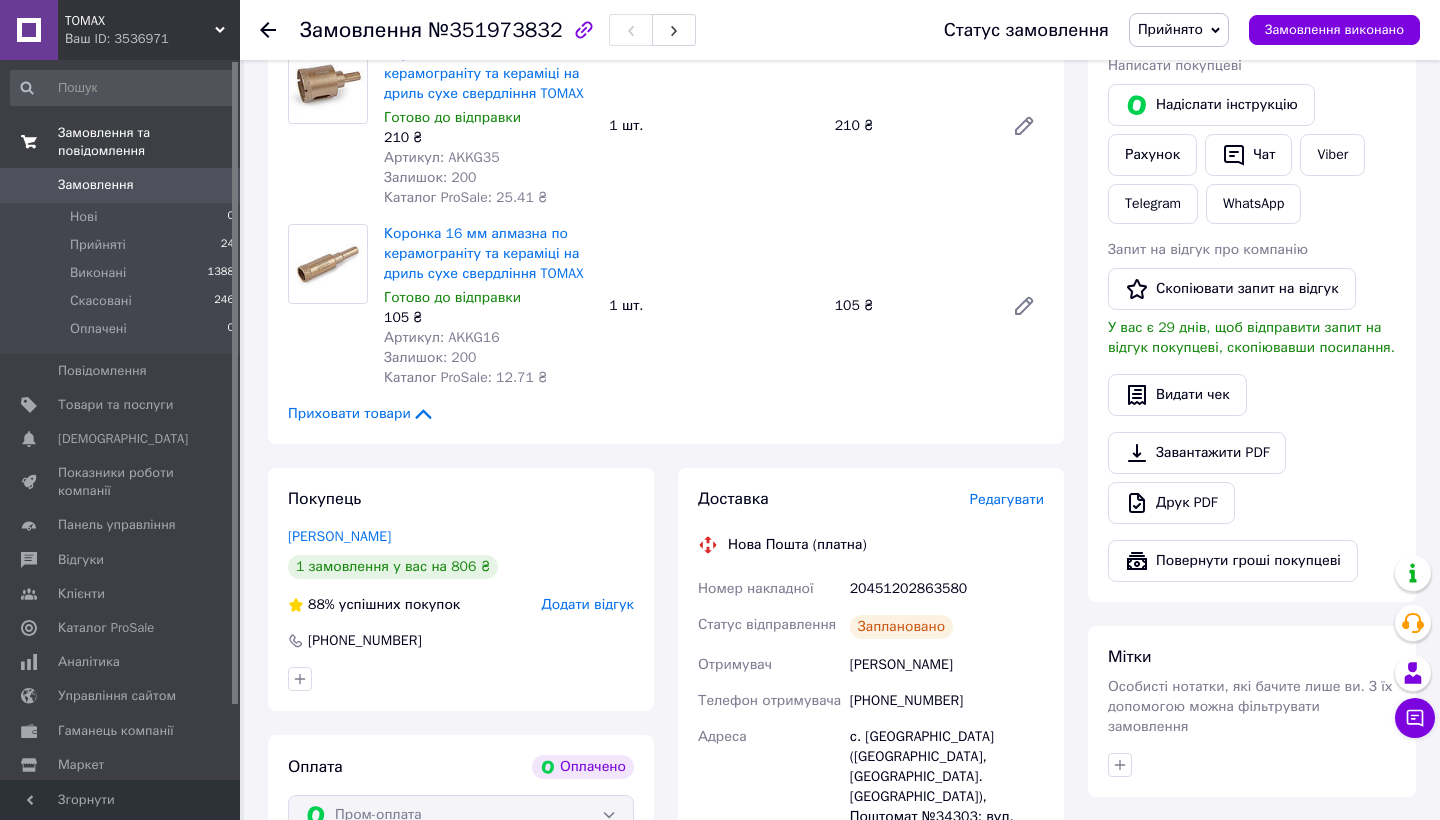 click on "Замовлення та повідомлення" at bounding box center [149, 142] 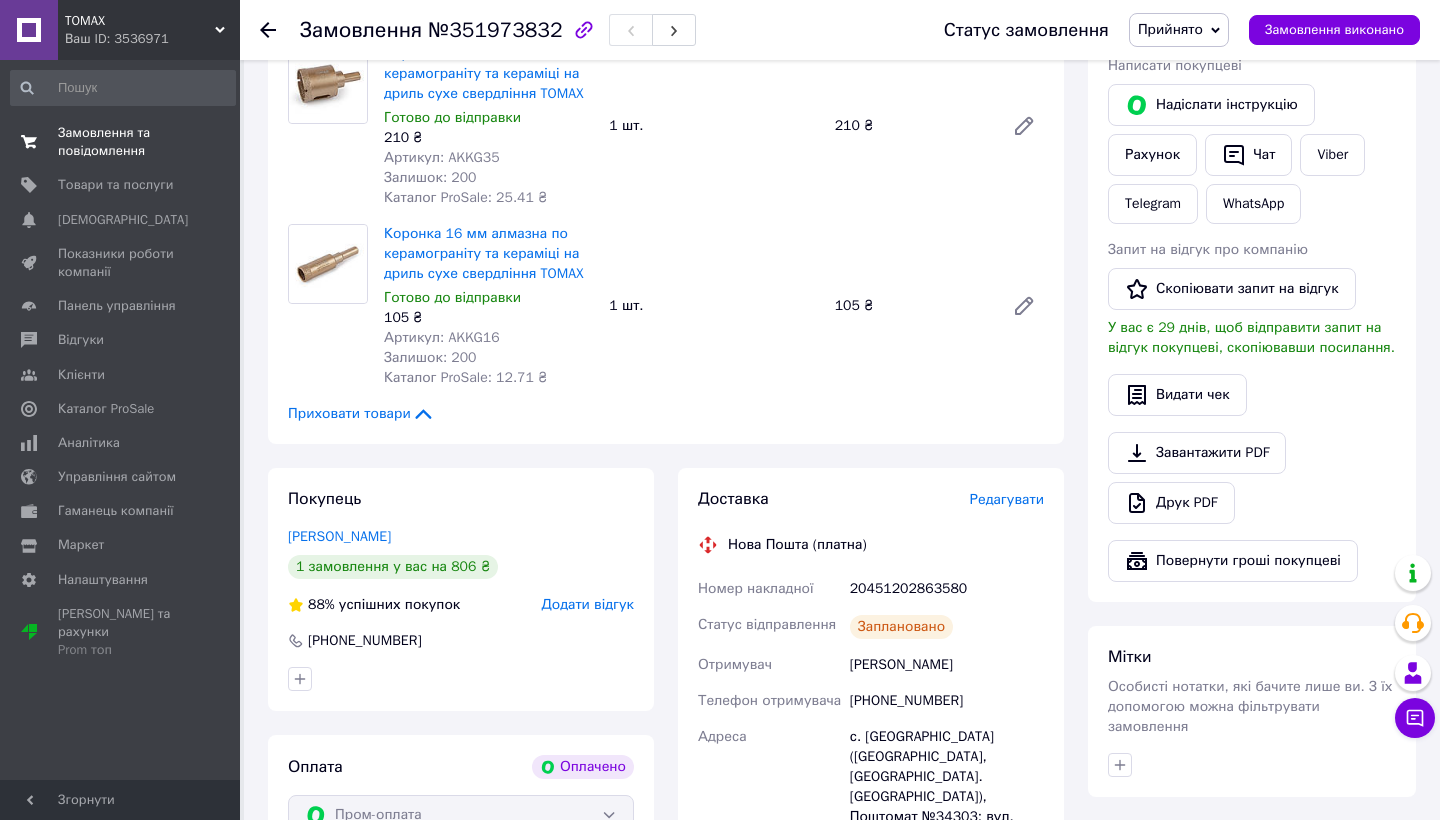 click on "Замовлення та повідомлення" at bounding box center (121, 142) 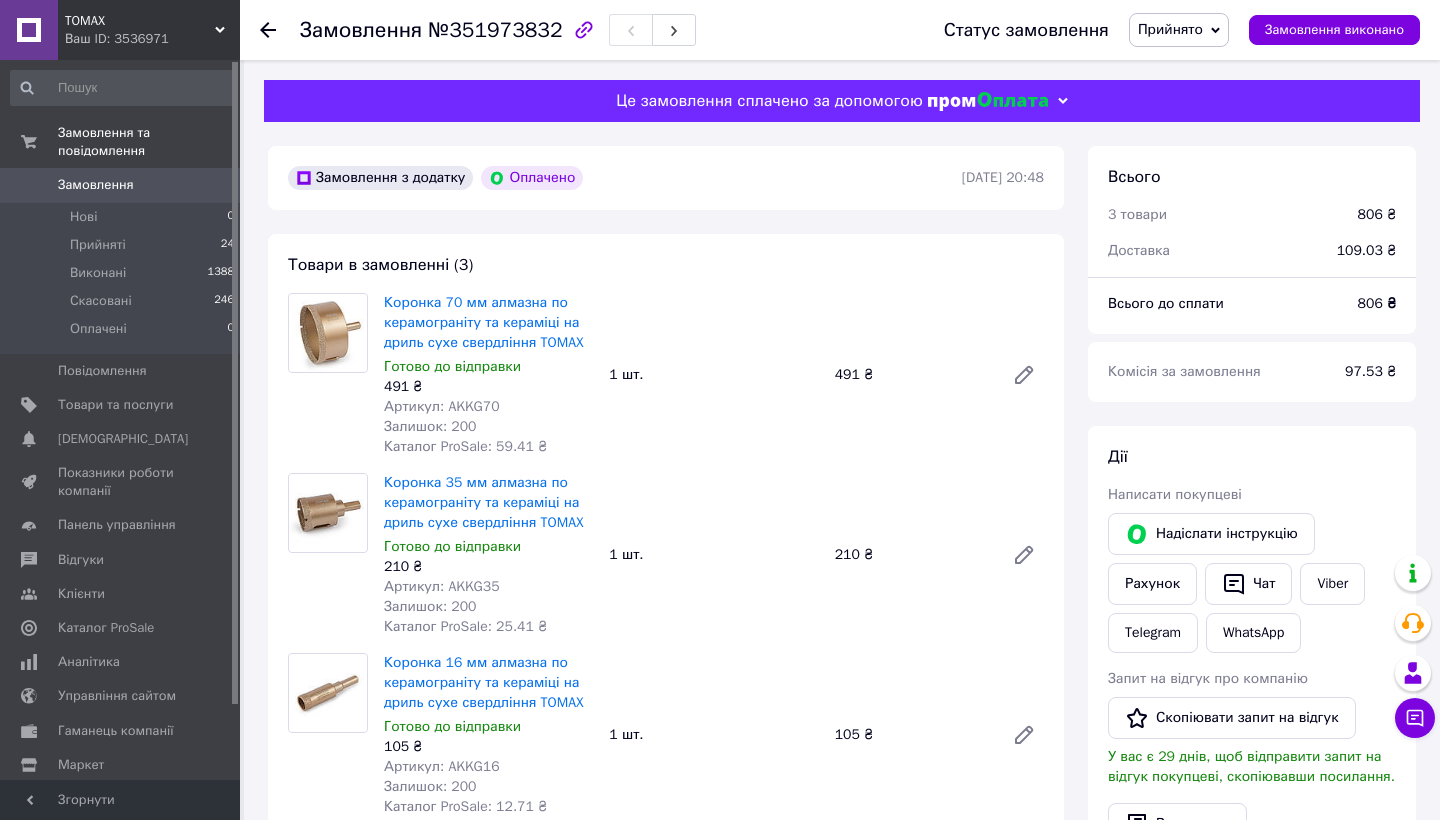 scroll, scrollTop: 0, scrollLeft: 0, axis: both 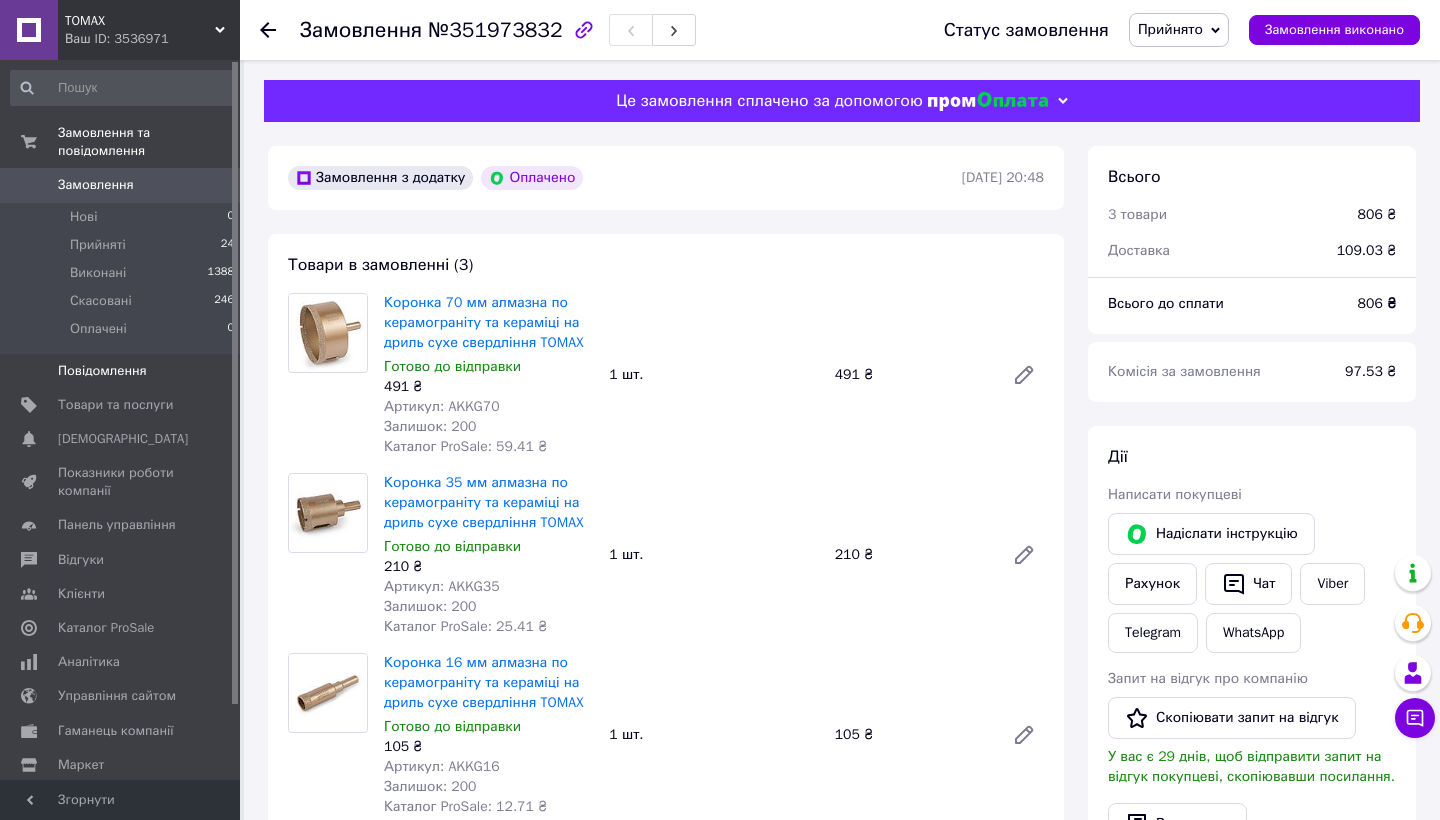click on "Повідомлення" at bounding box center (102, 371) 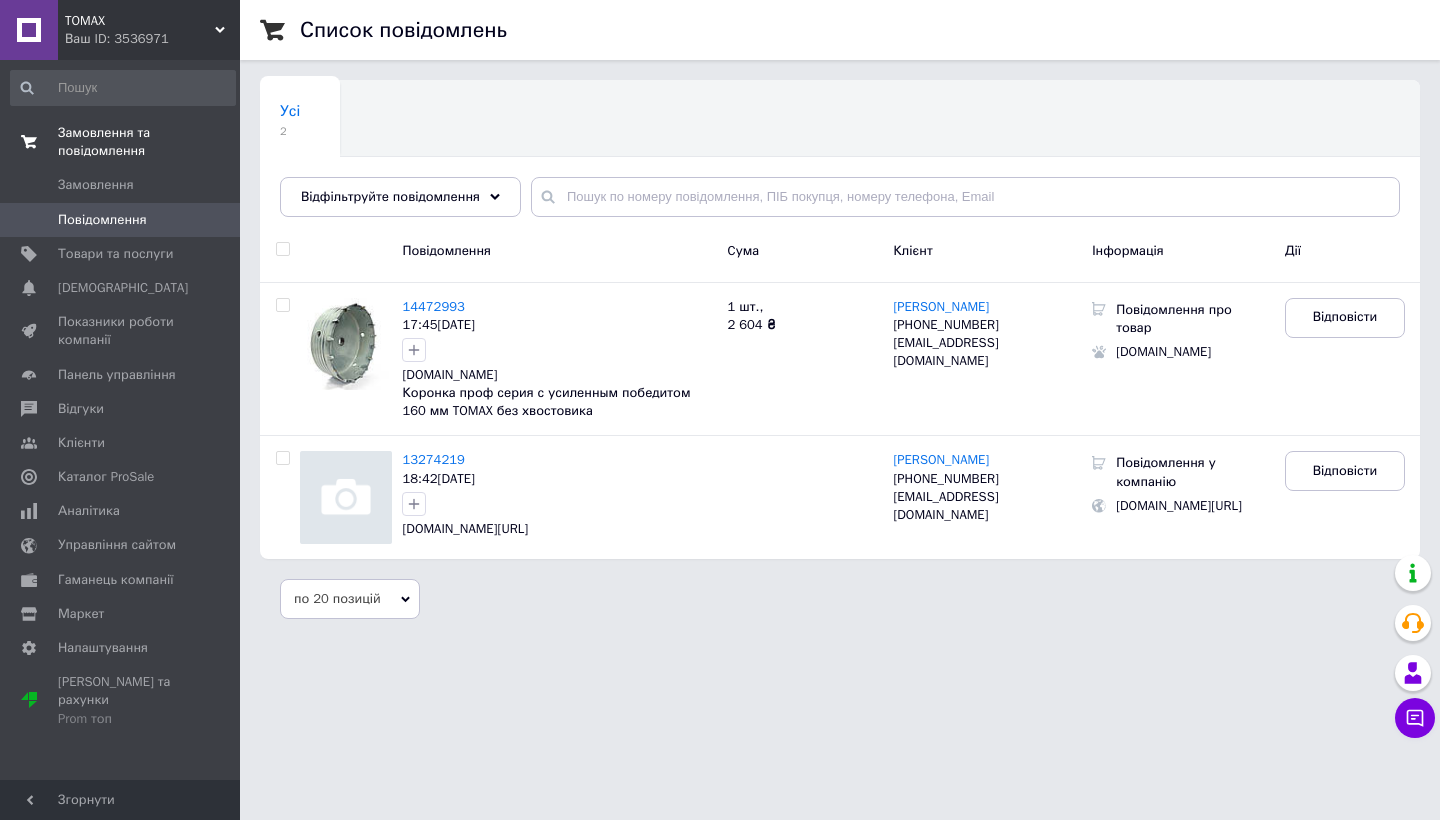click on "Замовлення та повідомлення" at bounding box center [149, 142] 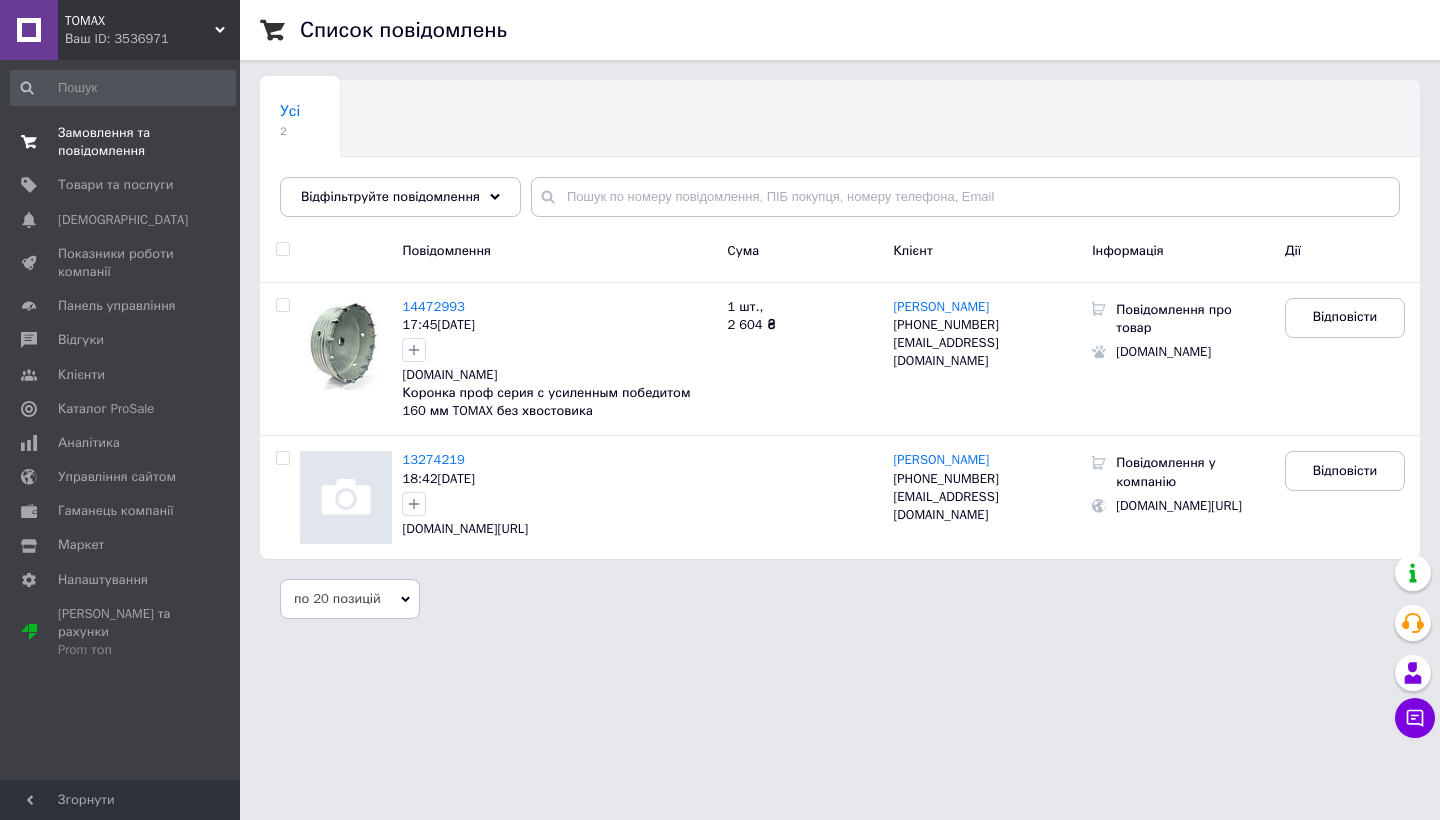 click on "Замовлення та повідомлення" at bounding box center [121, 142] 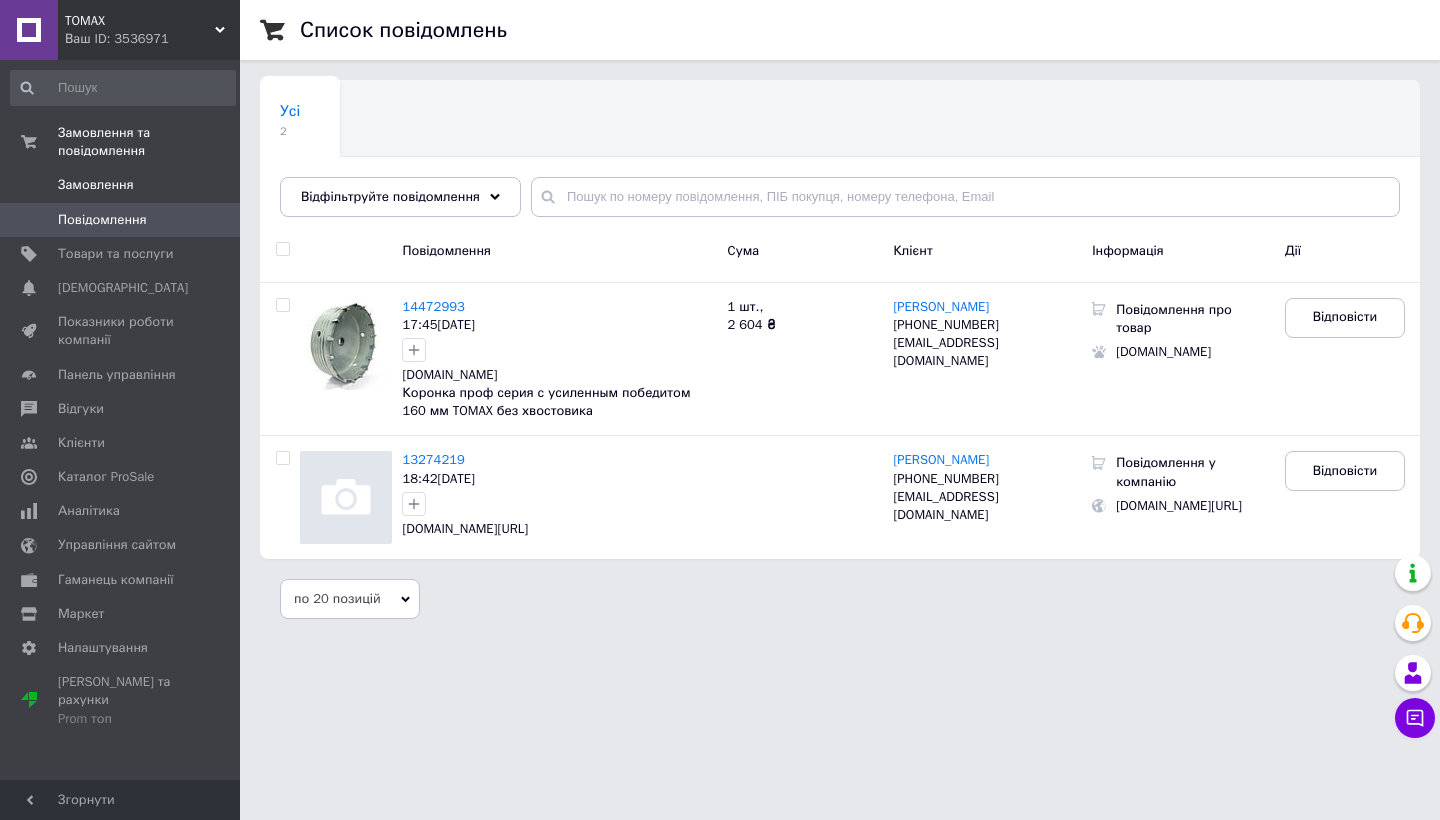 click on "Замовлення" at bounding box center [96, 185] 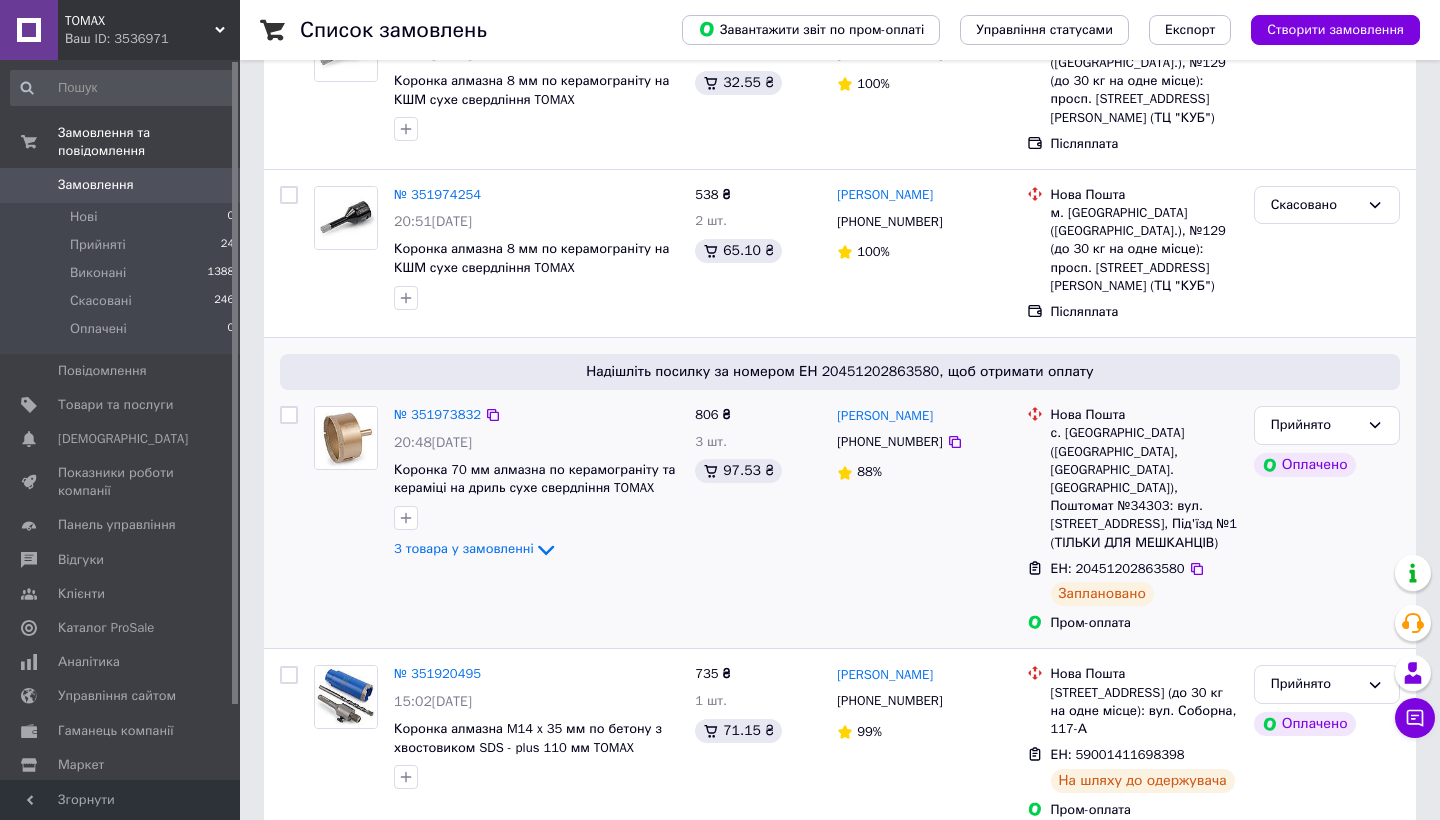 scroll, scrollTop: 213, scrollLeft: 0, axis: vertical 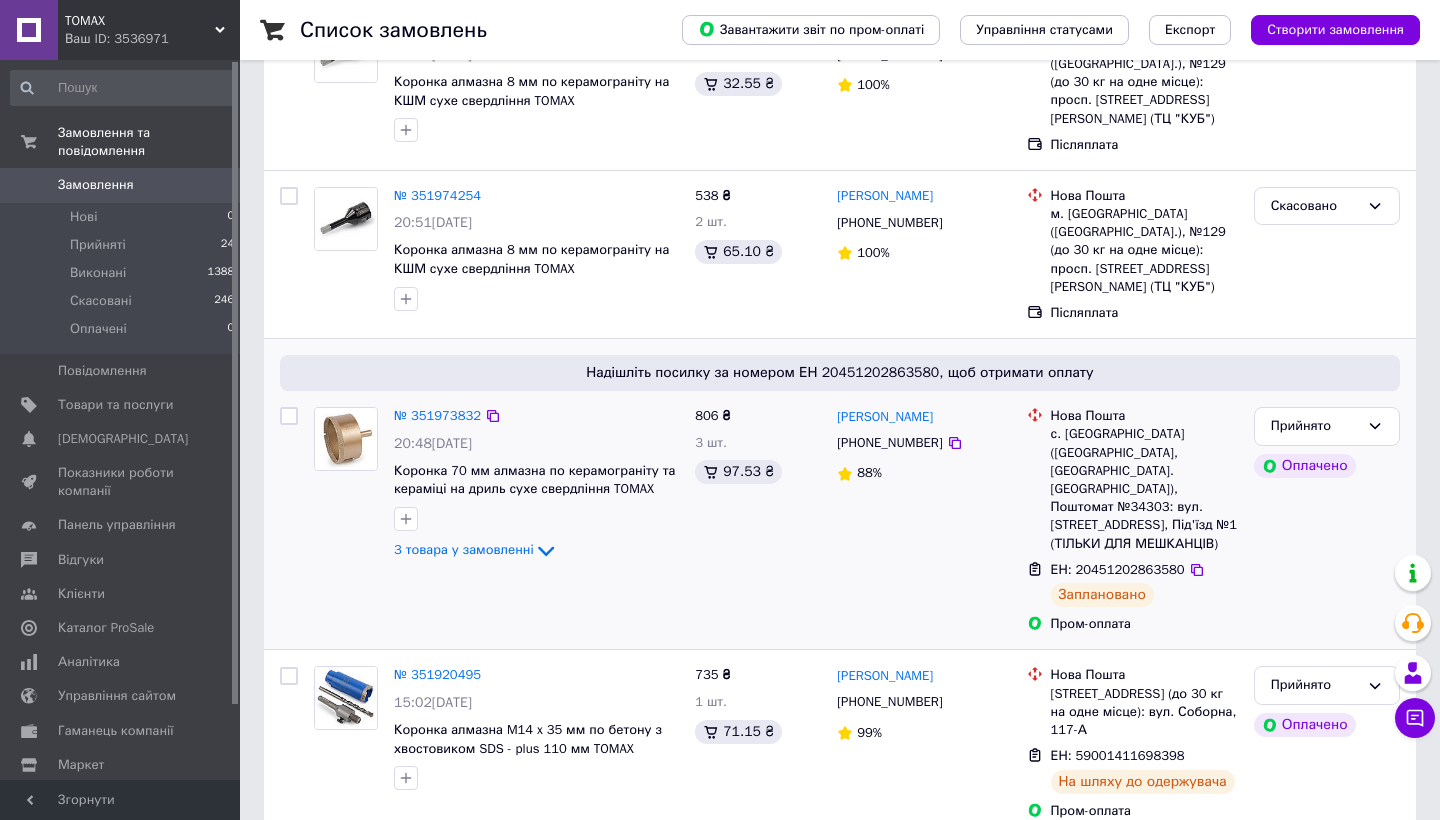 click on "ЕН: 20451202863580 Заплановано" at bounding box center (1144, 584) 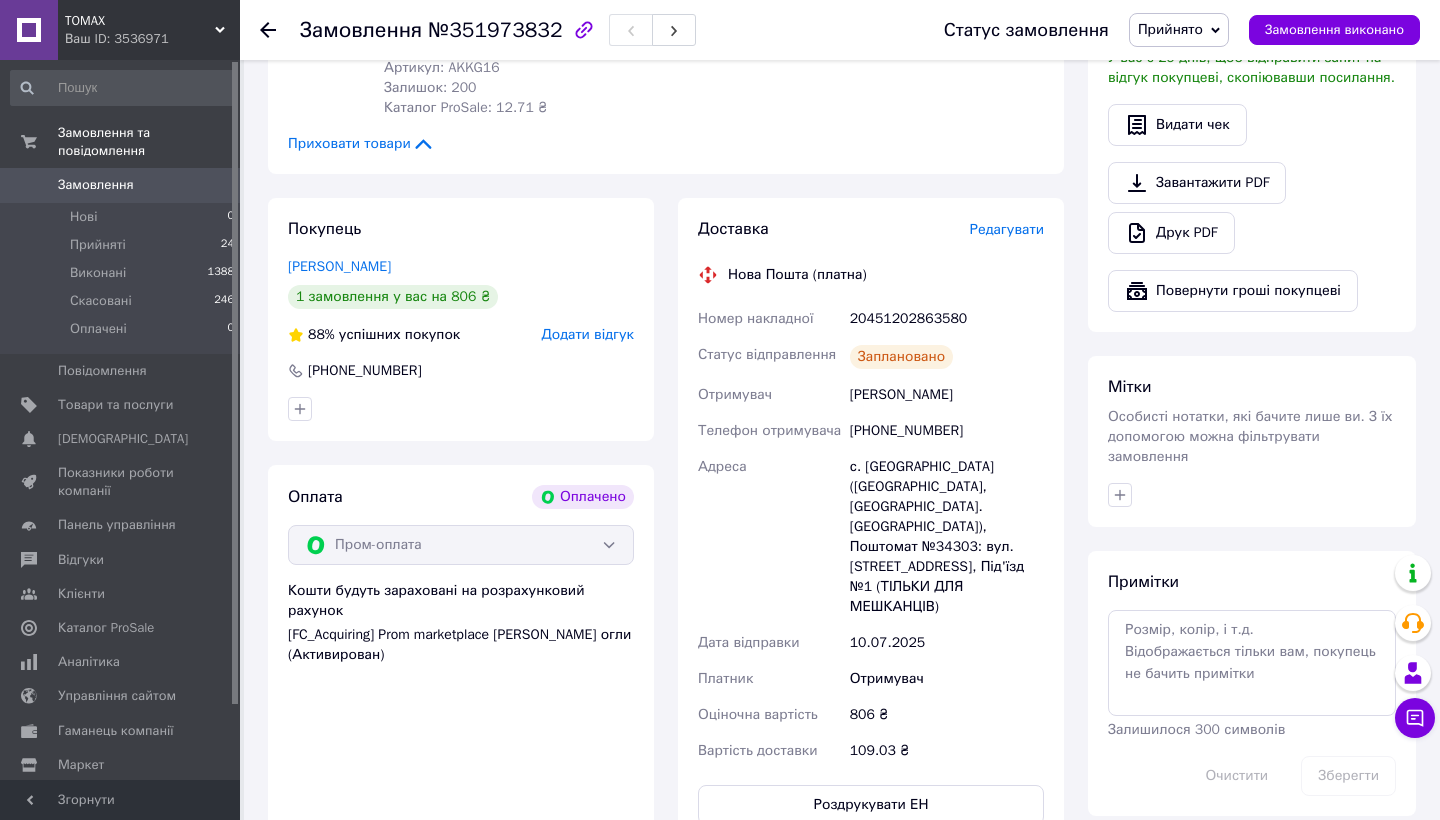scroll, scrollTop: 712, scrollLeft: 0, axis: vertical 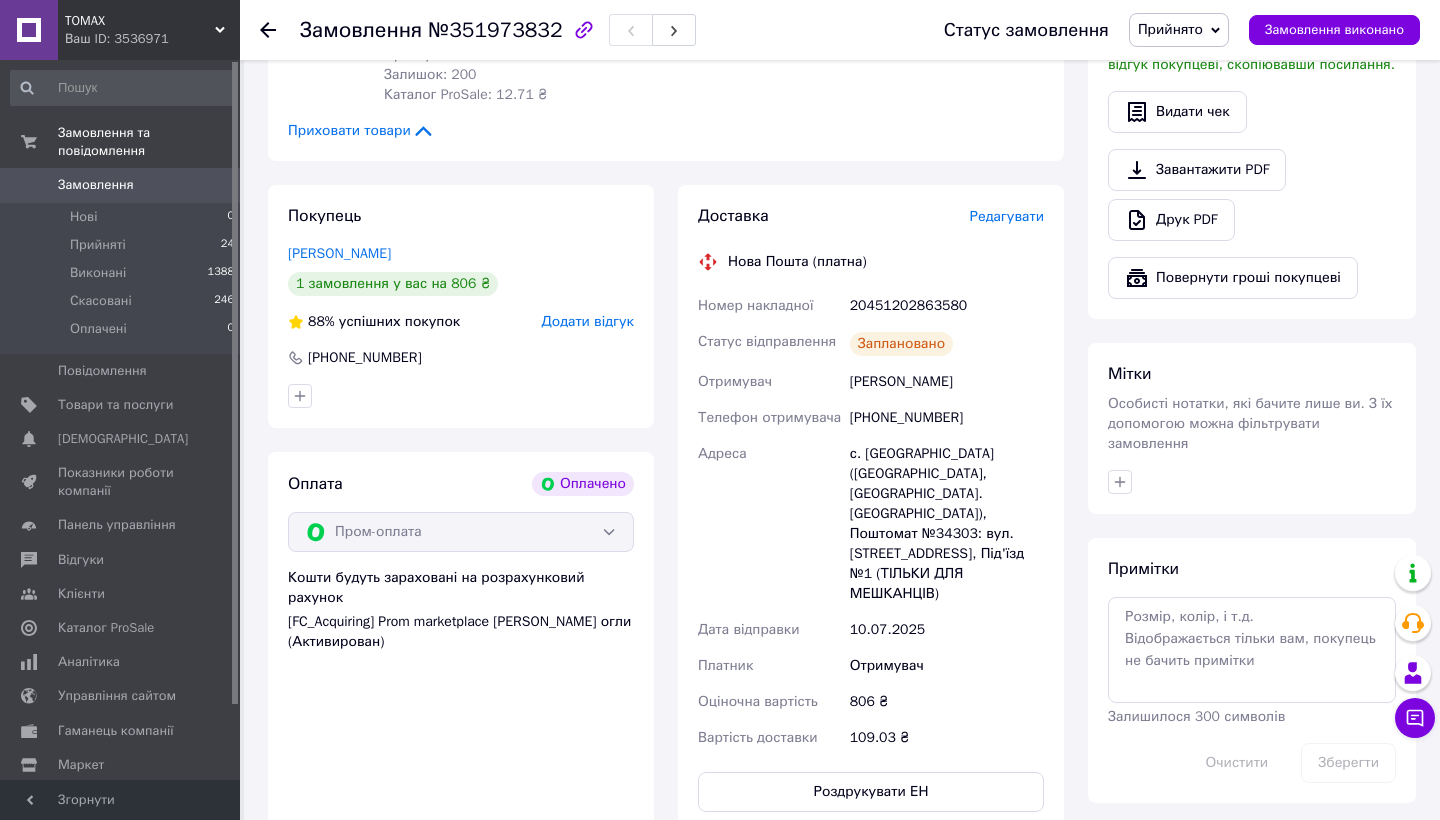 click on "Редагувати" at bounding box center (1007, 216) 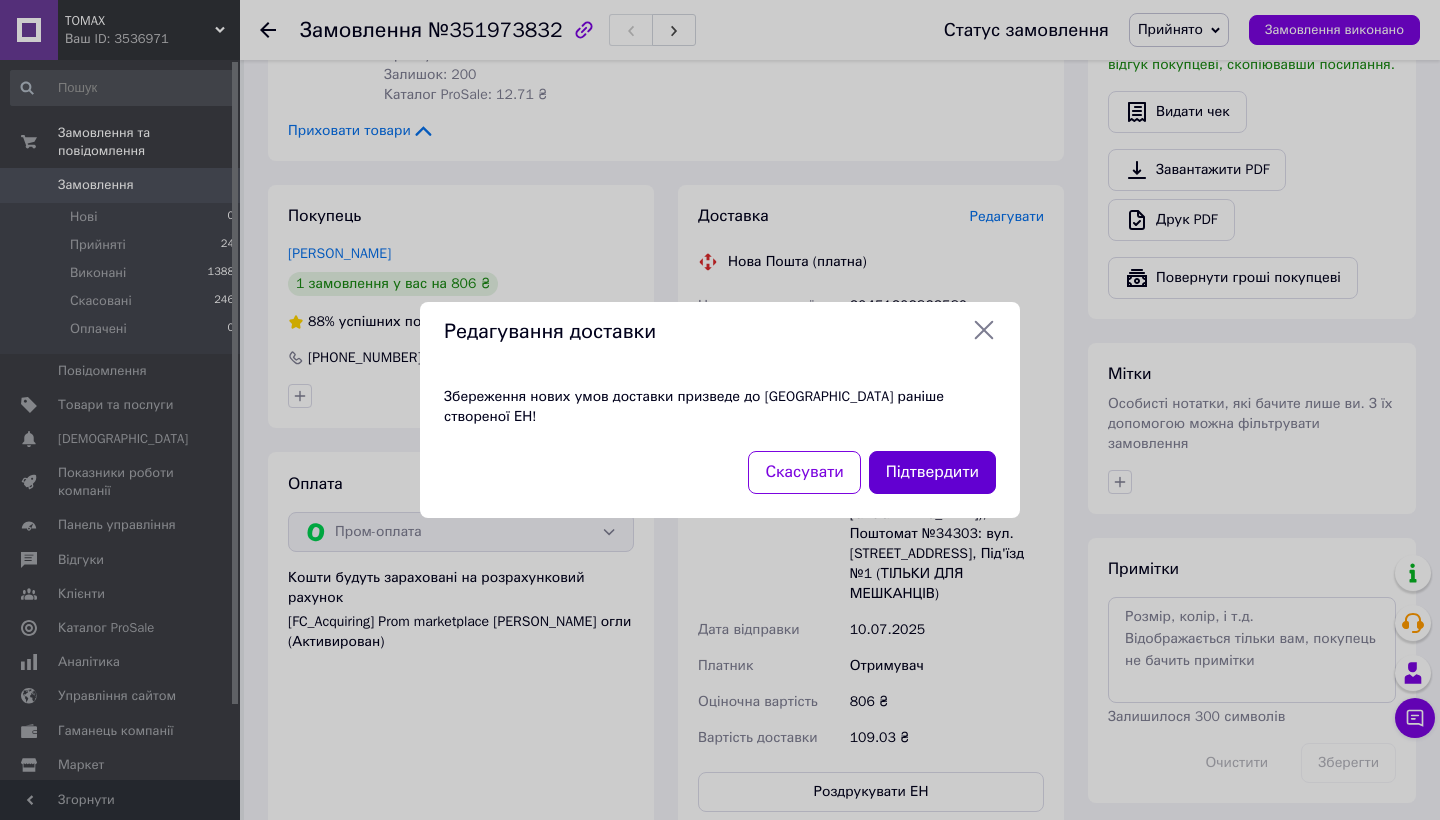 click on "Підтвердити" at bounding box center [932, 472] 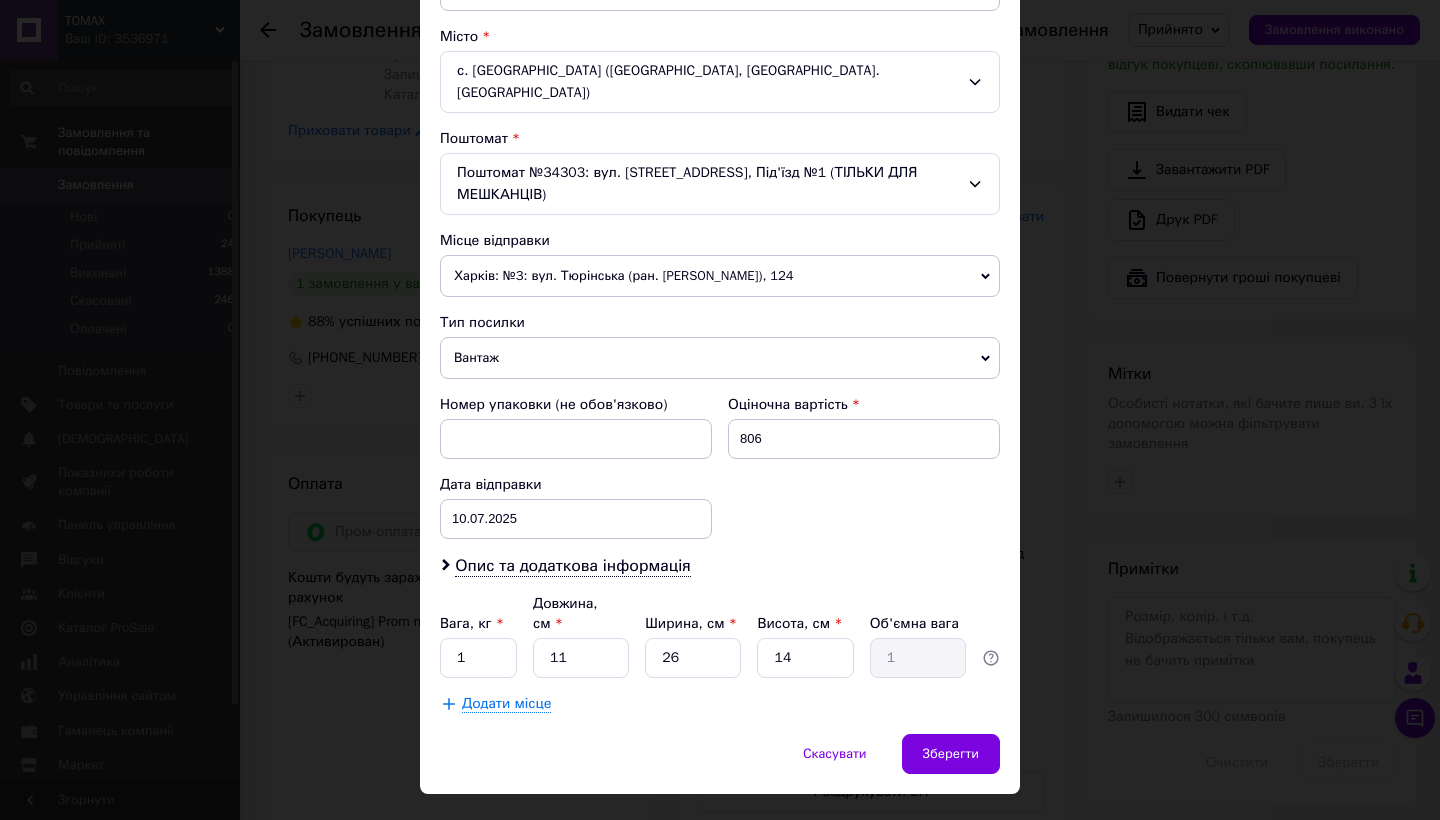scroll, scrollTop: 527, scrollLeft: 0, axis: vertical 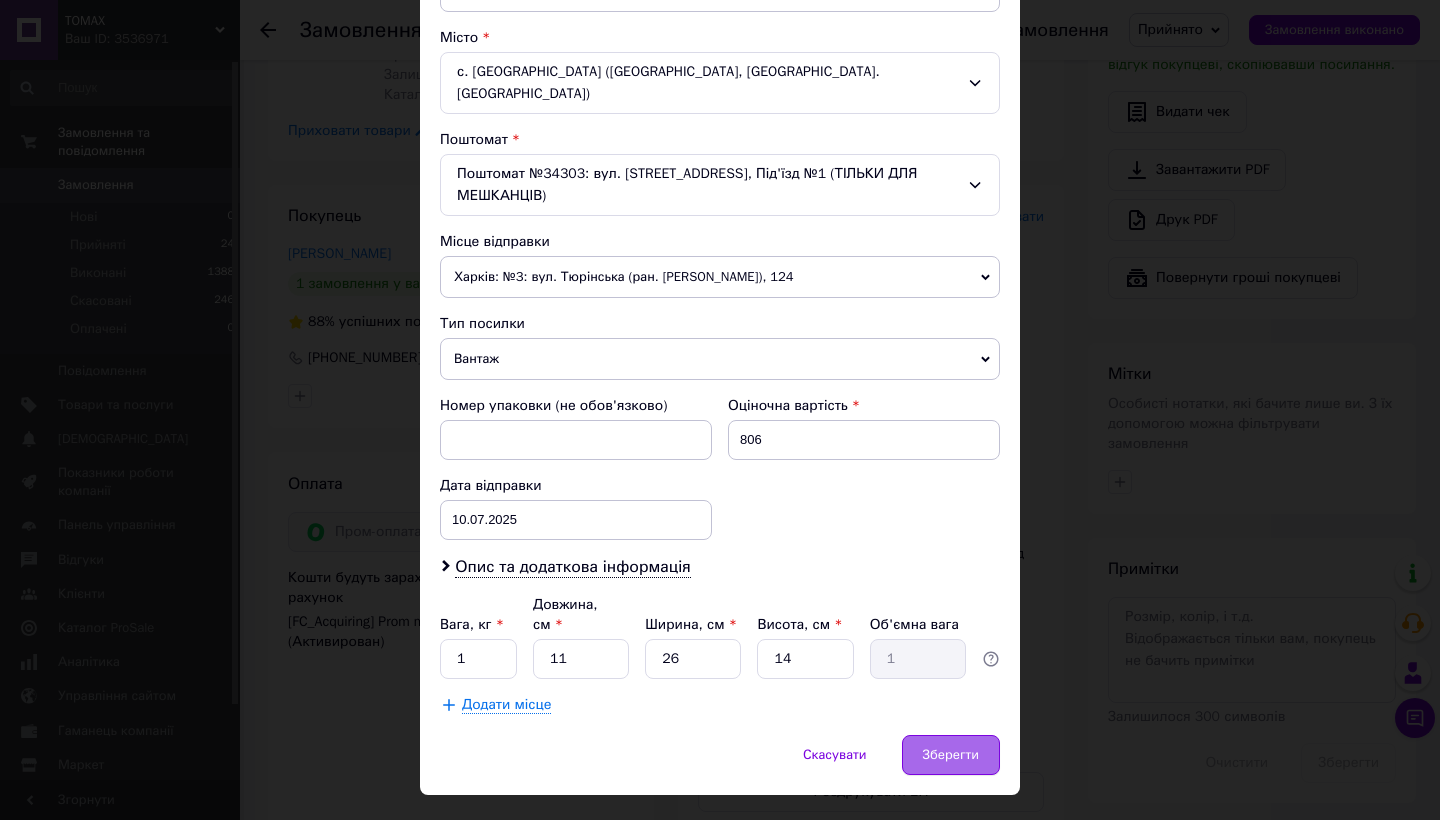 click on "Зберегти" at bounding box center [951, 755] 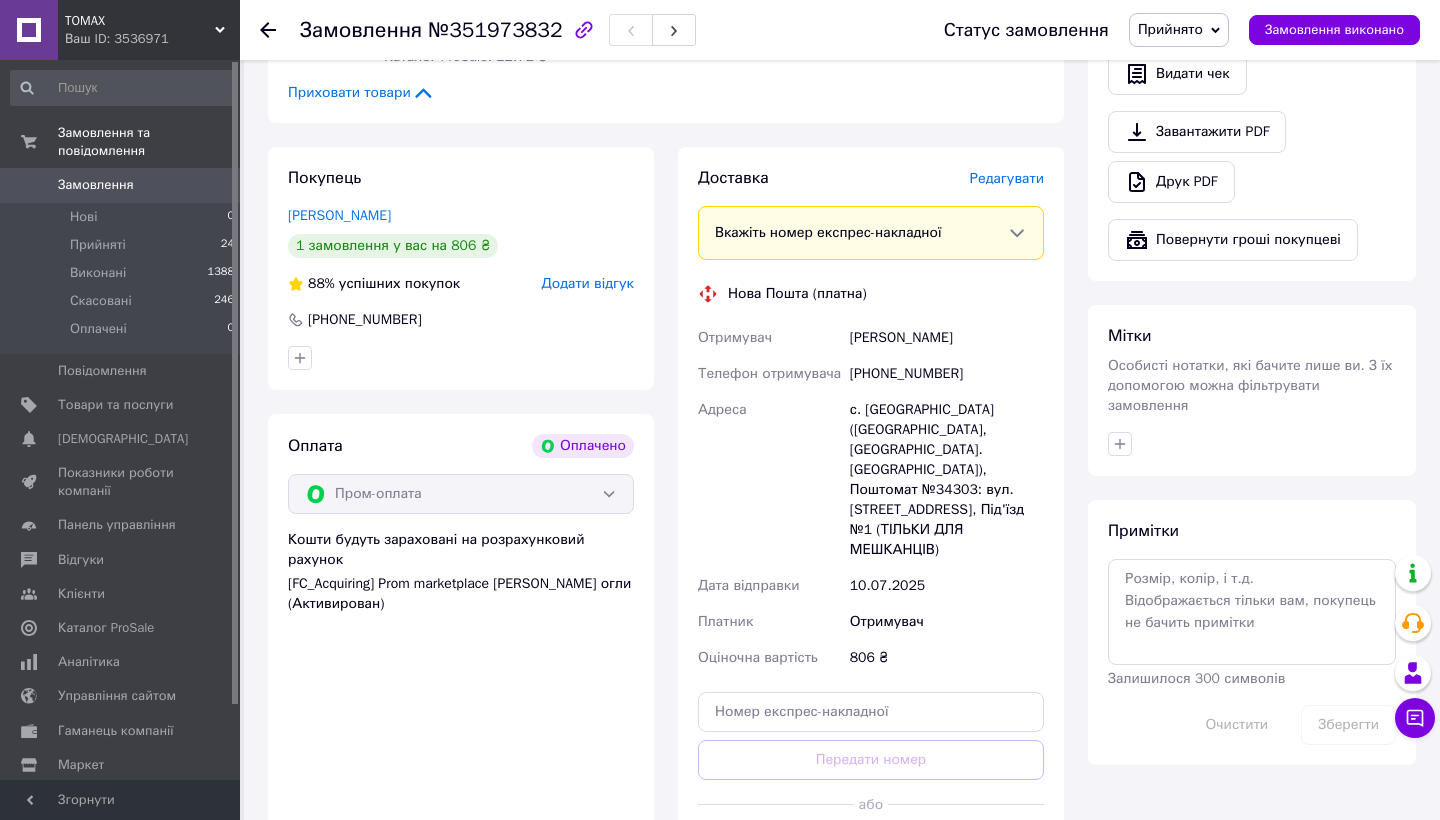 scroll, scrollTop: 739, scrollLeft: 0, axis: vertical 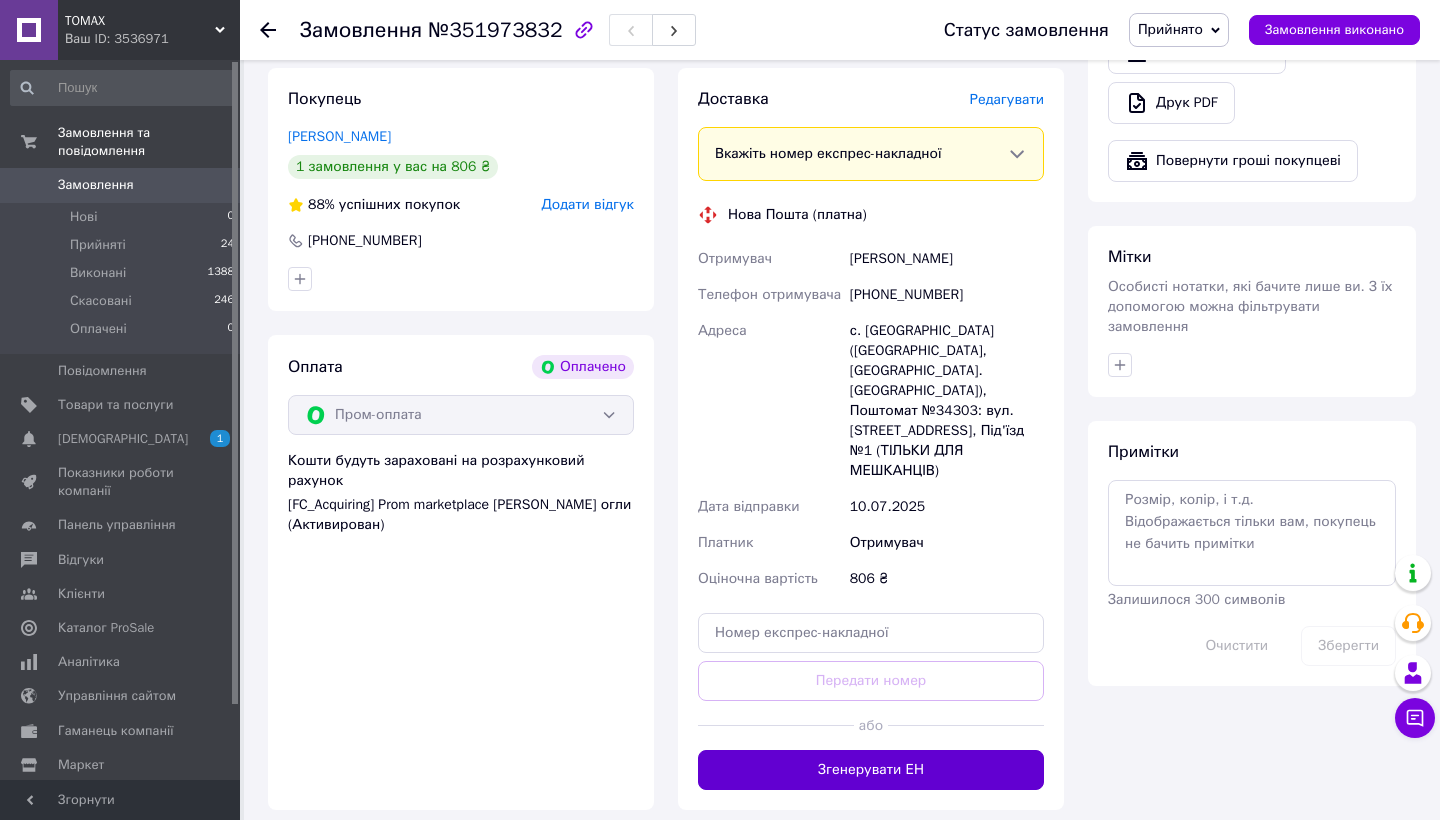 click on "Згенерувати ЕН" at bounding box center [871, 770] 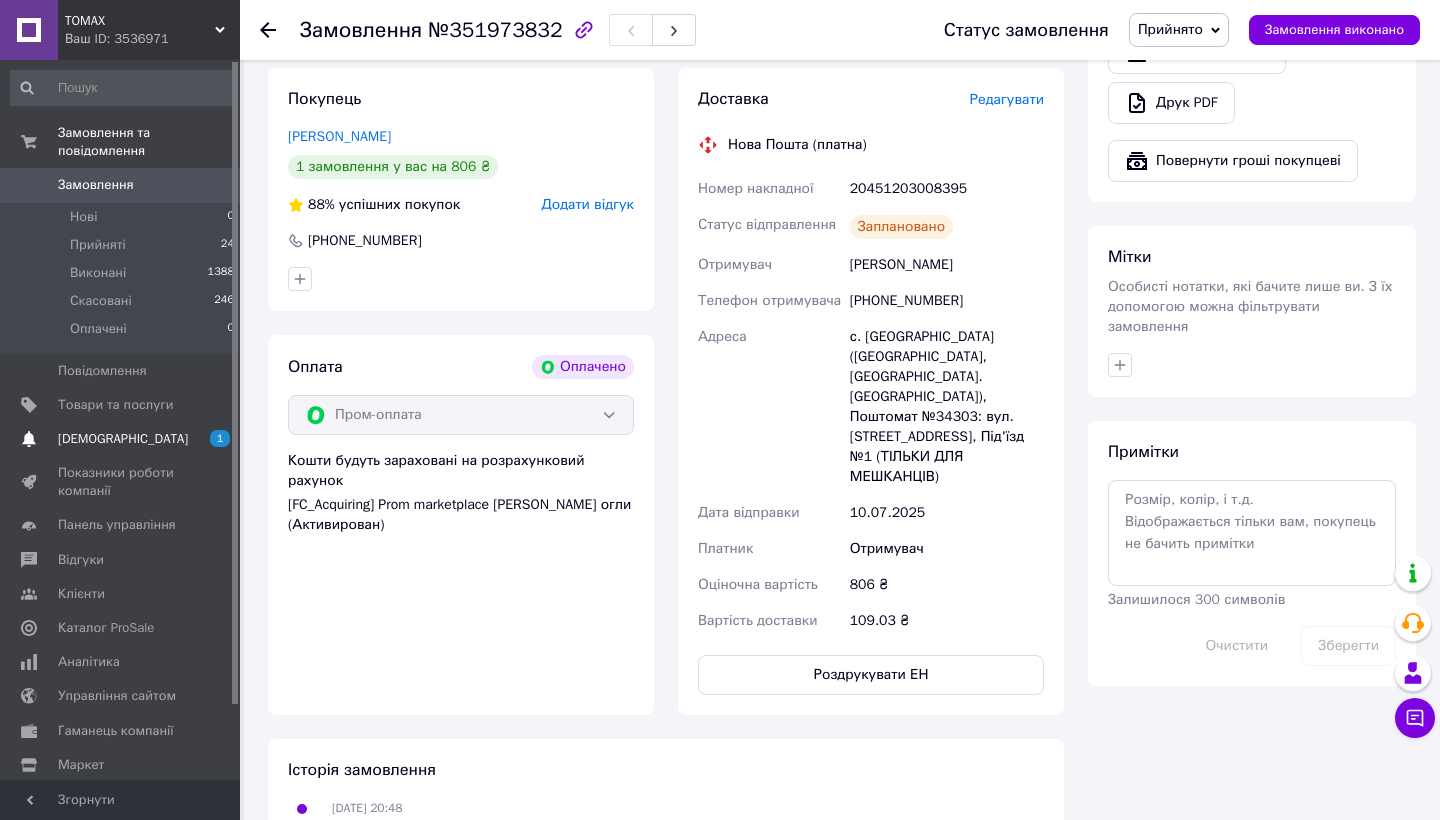 click on "[DEMOGRAPHIC_DATA]" at bounding box center [121, 439] 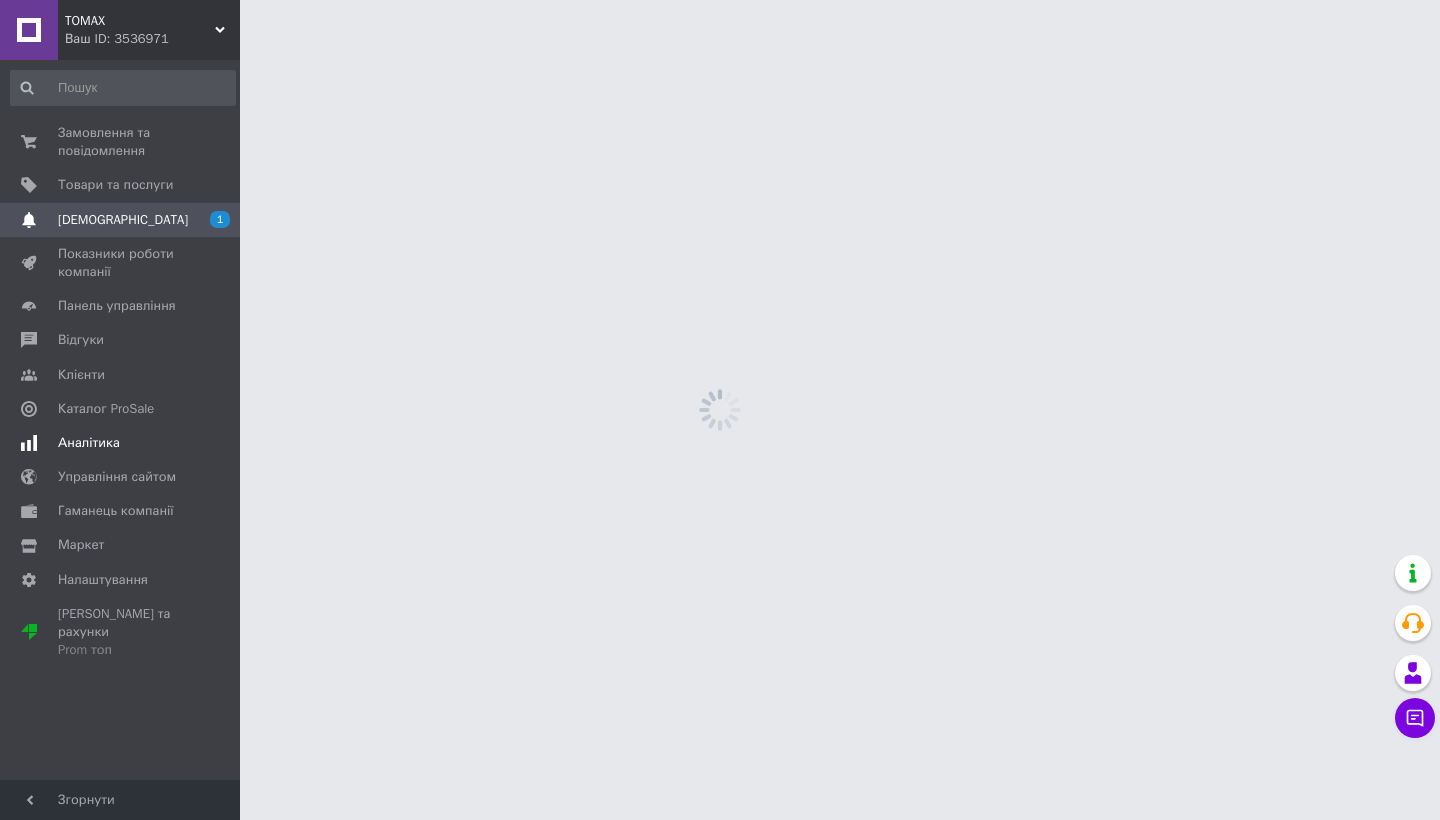 scroll, scrollTop: 0, scrollLeft: 0, axis: both 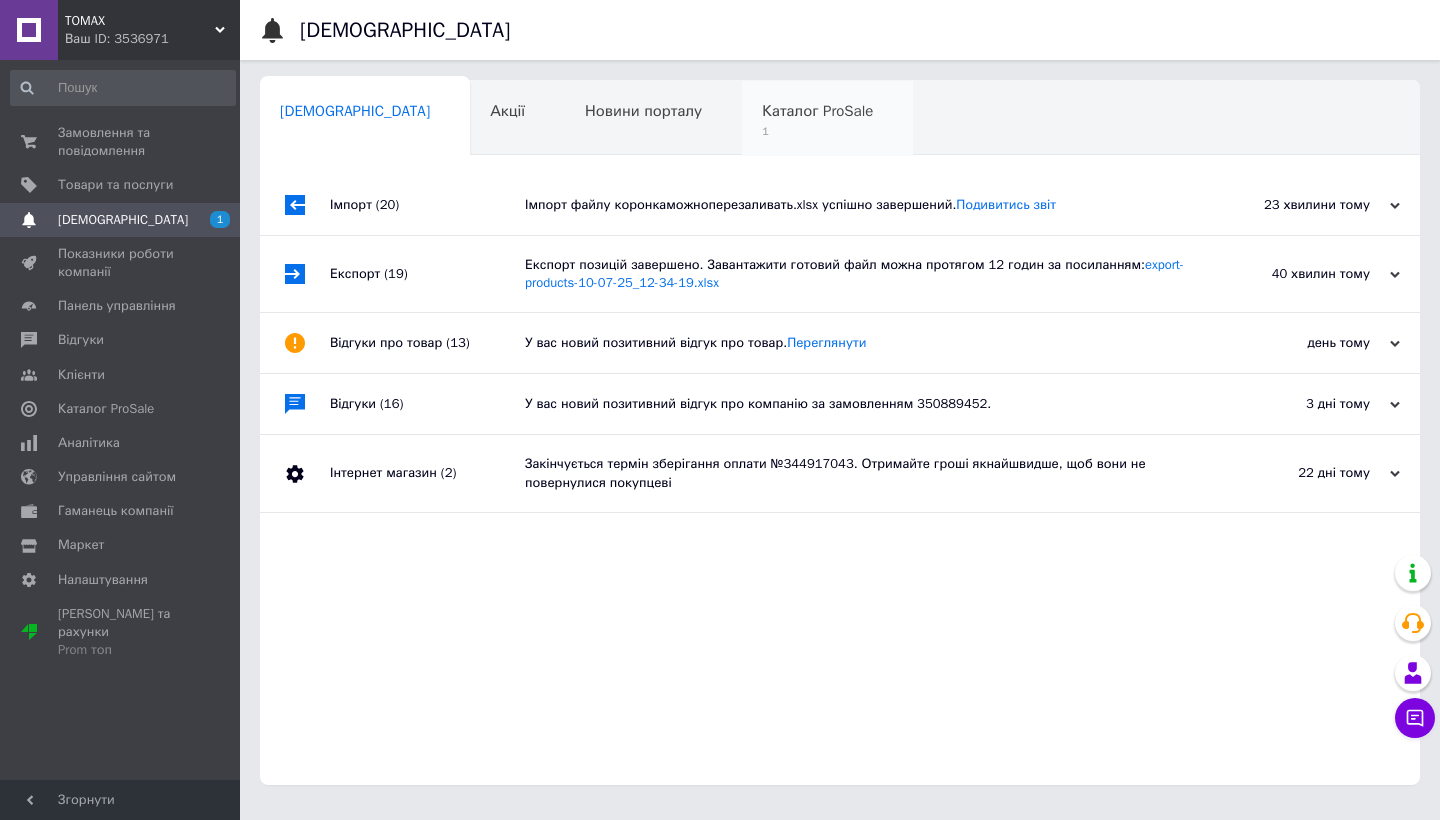click on "Каталог ProSale" at bounding box center (817, 111) 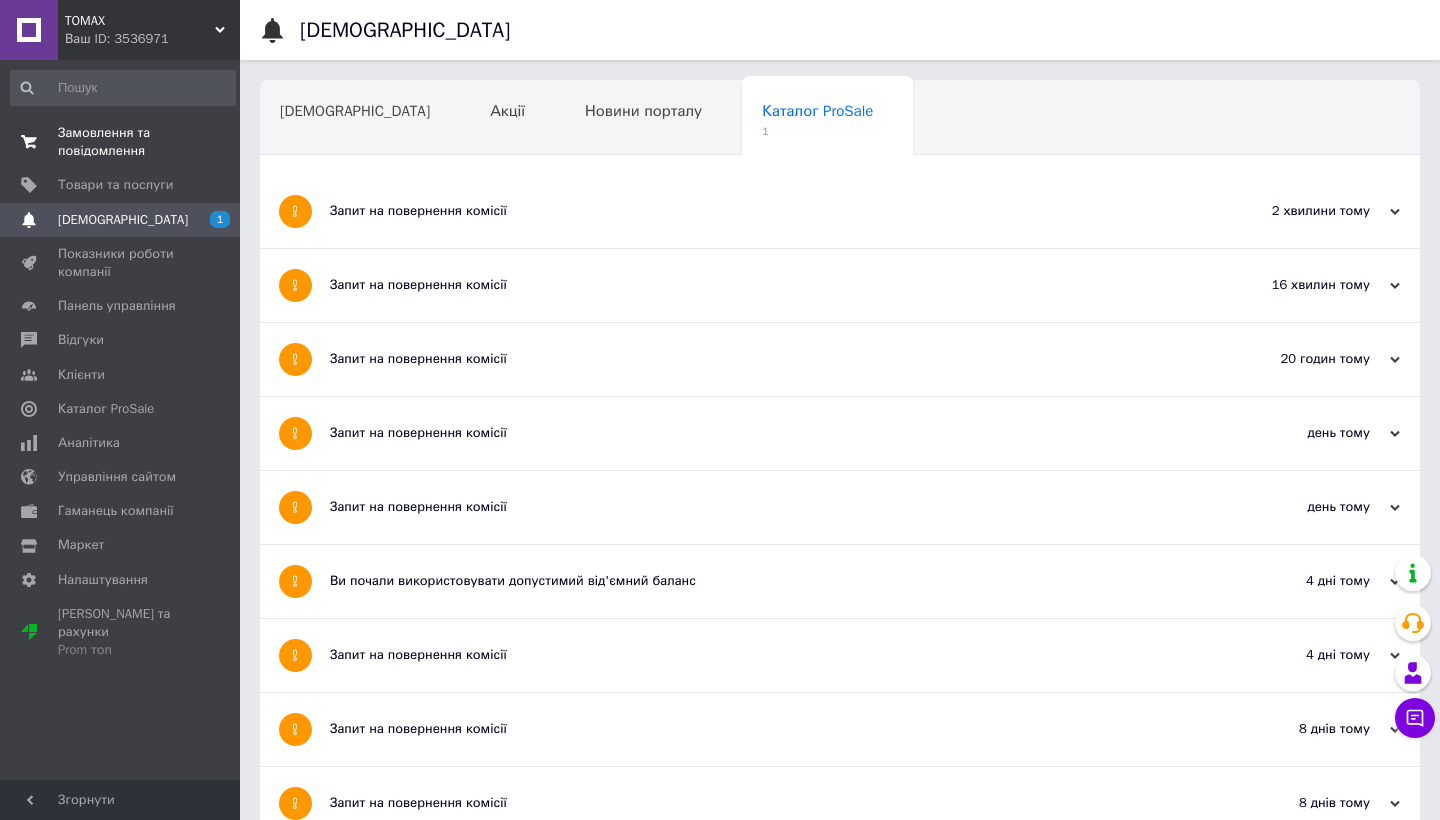 click on "Замовлення та повідомлення" at bounding box center (121, 142) 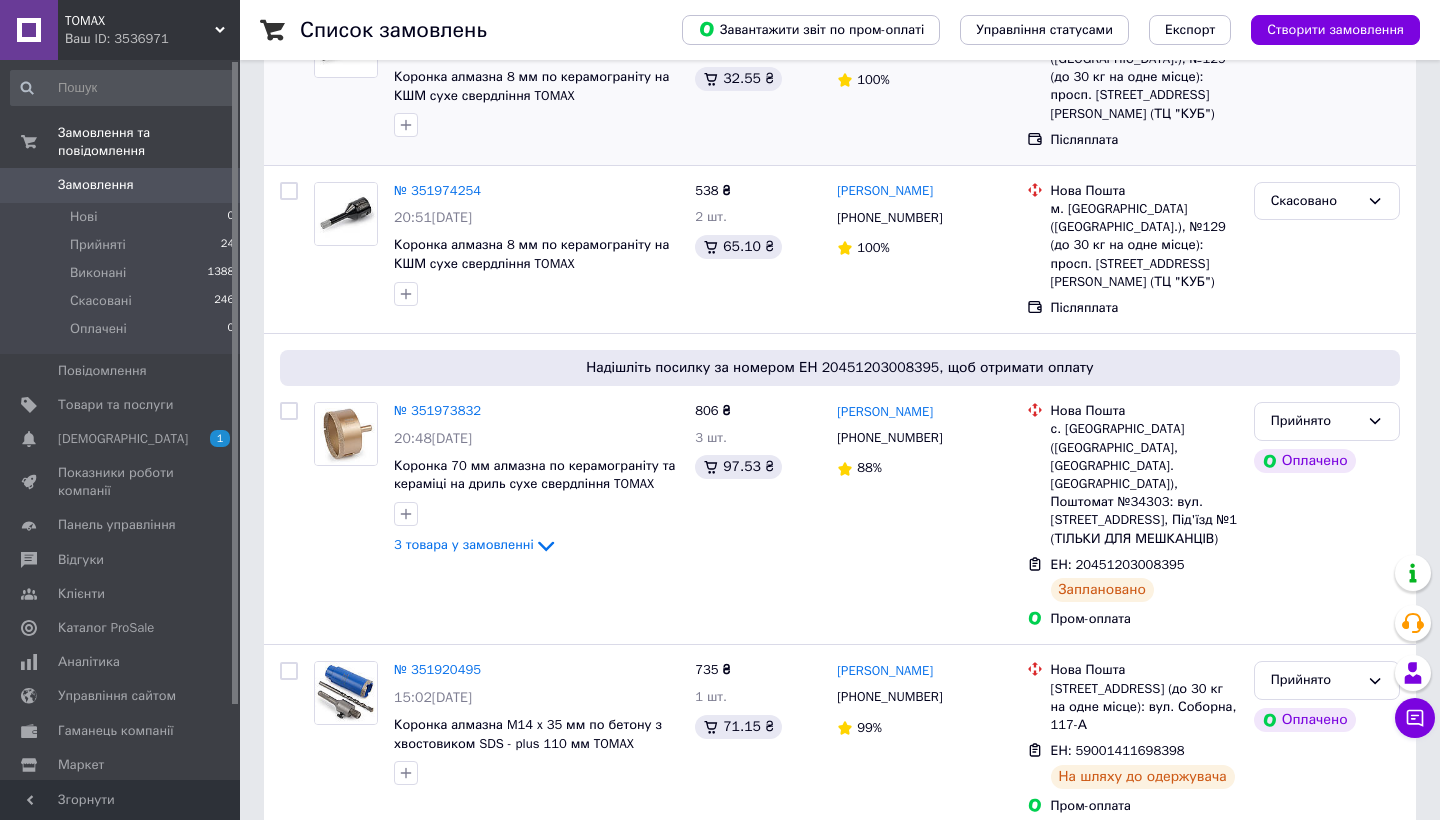 scroll, scrollTop: 290, scrollLeft: 0, axis: vertical 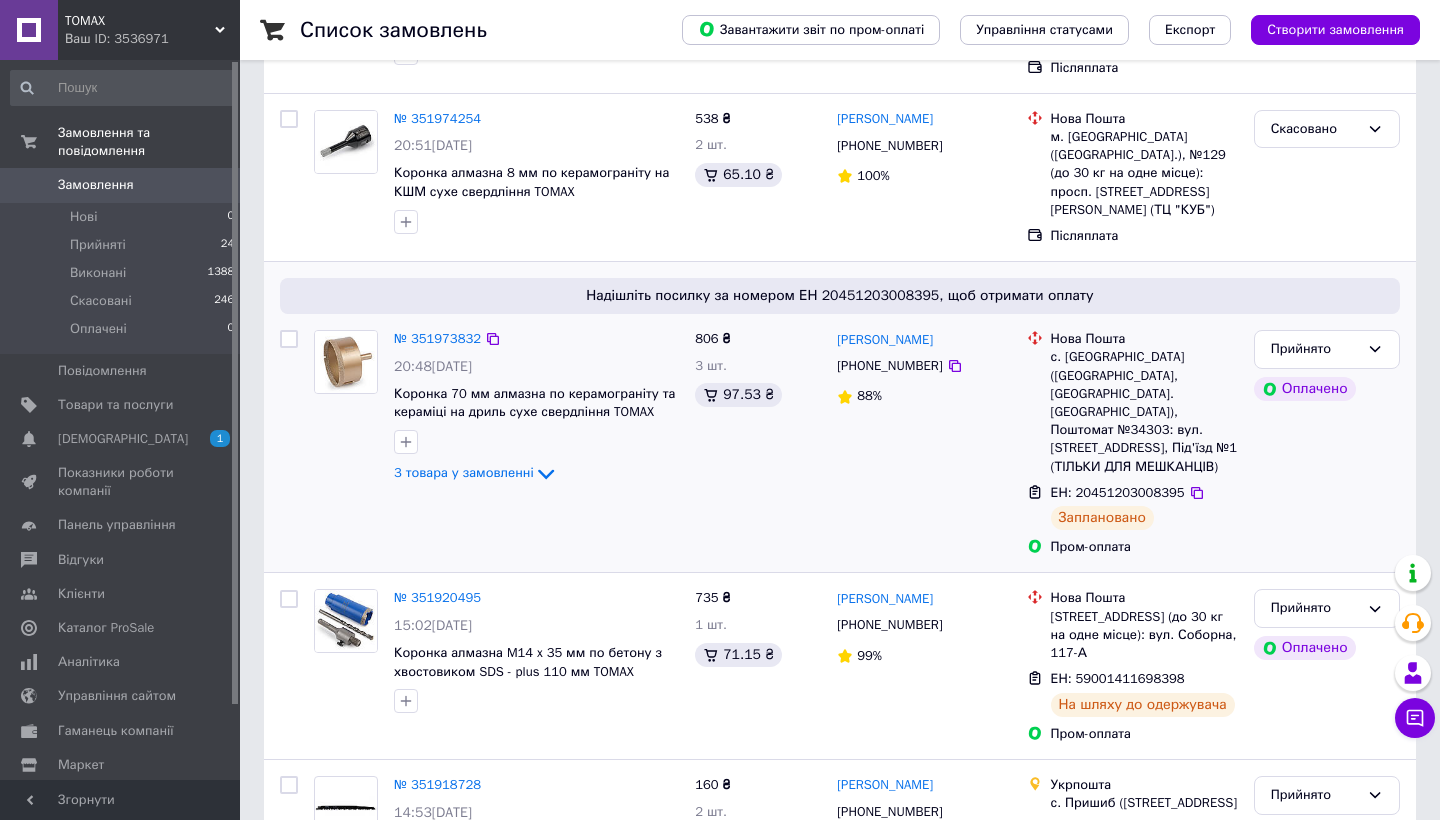 click on "3 товара у замовленні" 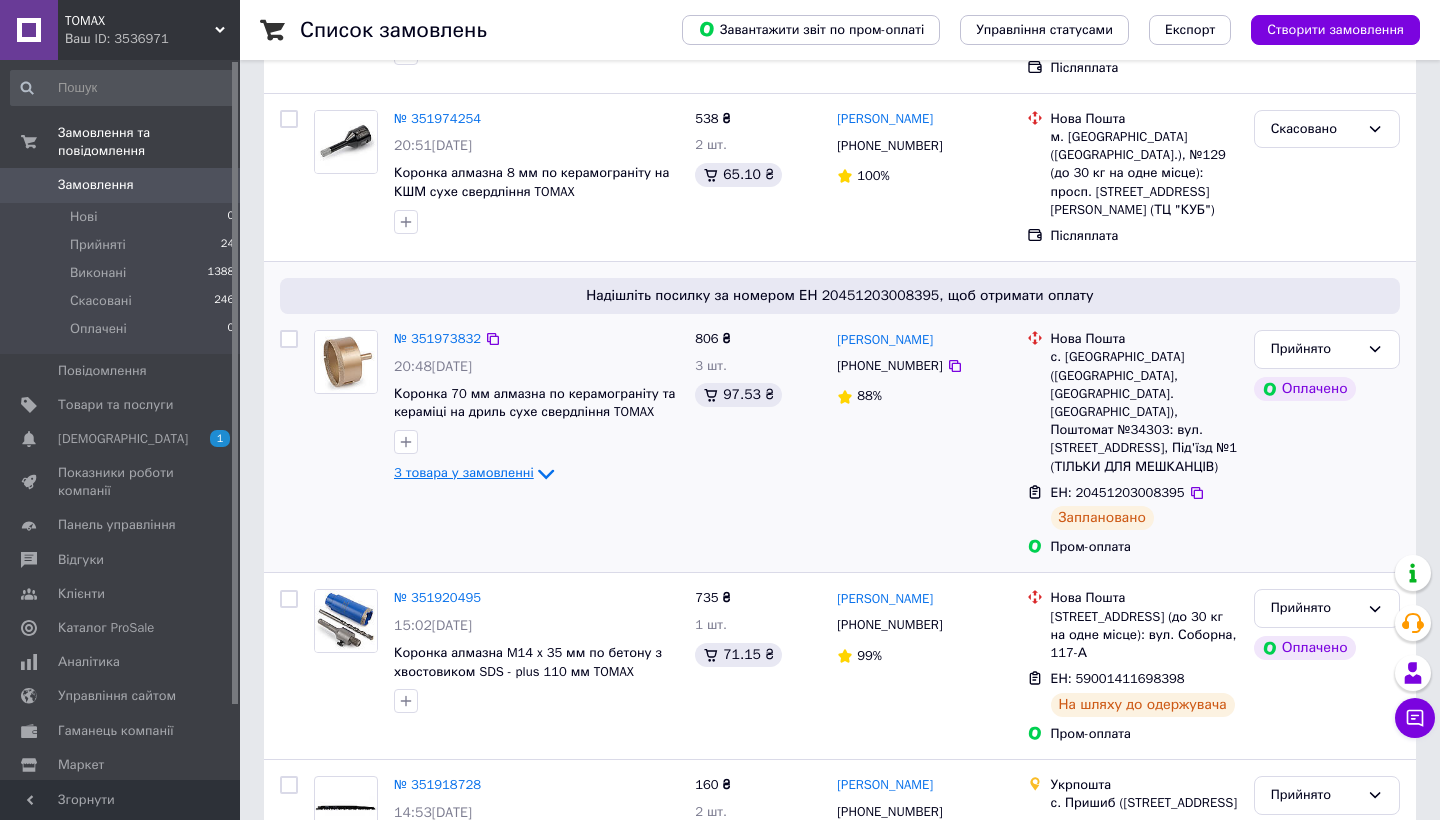 click on "3 товара у замовленні" at bounding box center (464, 473) 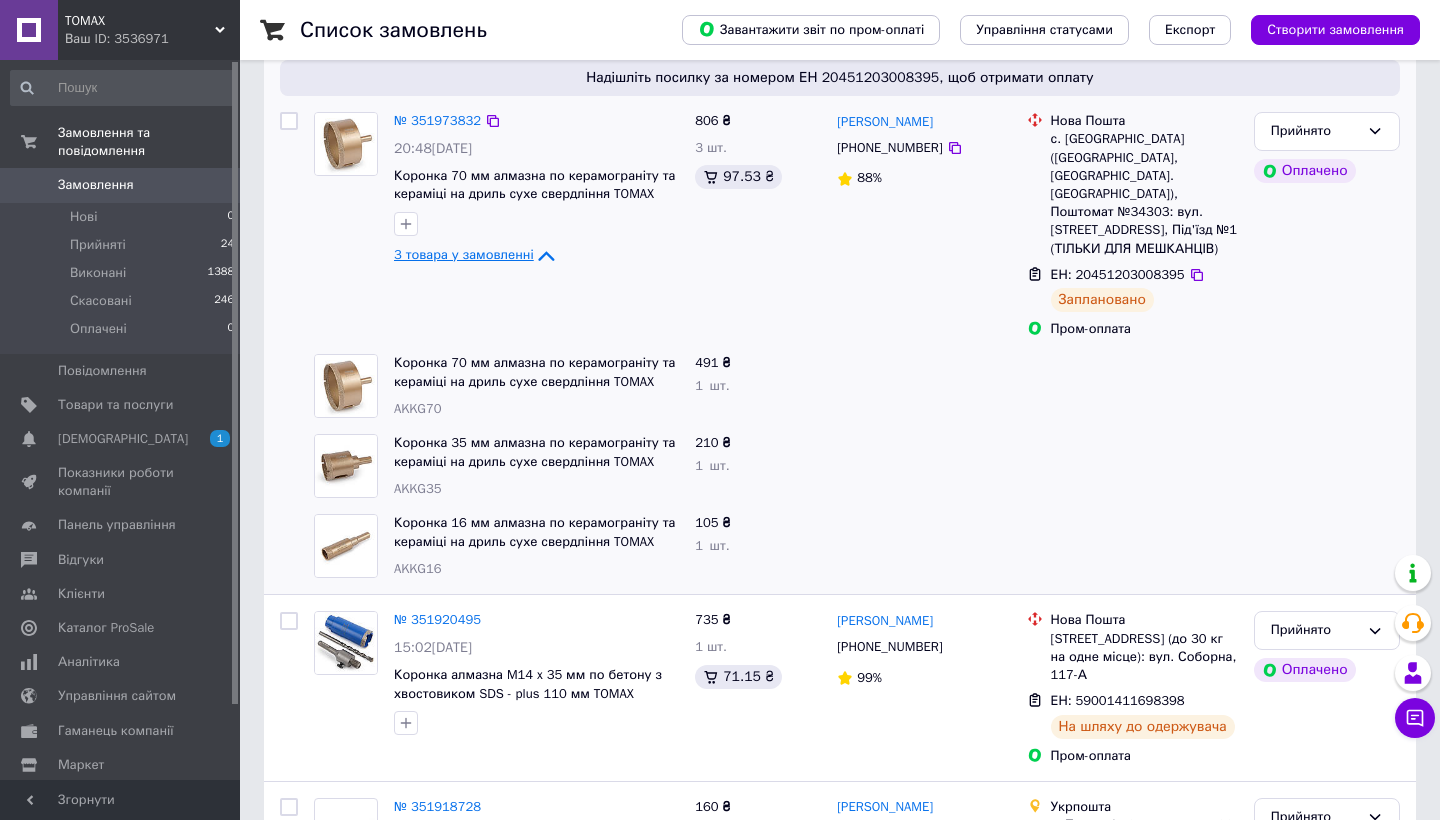scroll, scrollTop: 522, scrollLeft: 0, axis: vertical 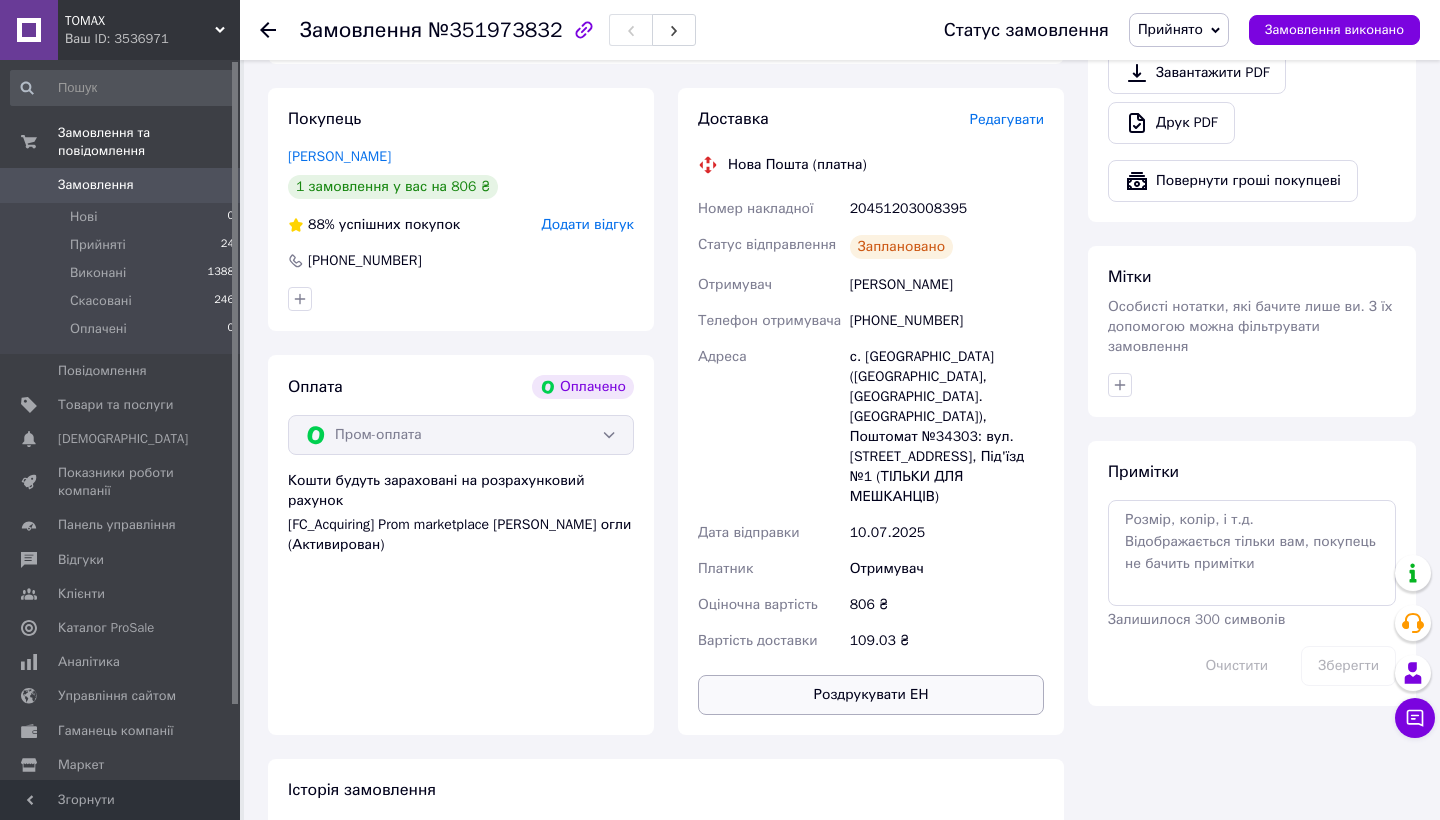 click on "Роздрукувати ЕН" at bounding box center (871, 695) 